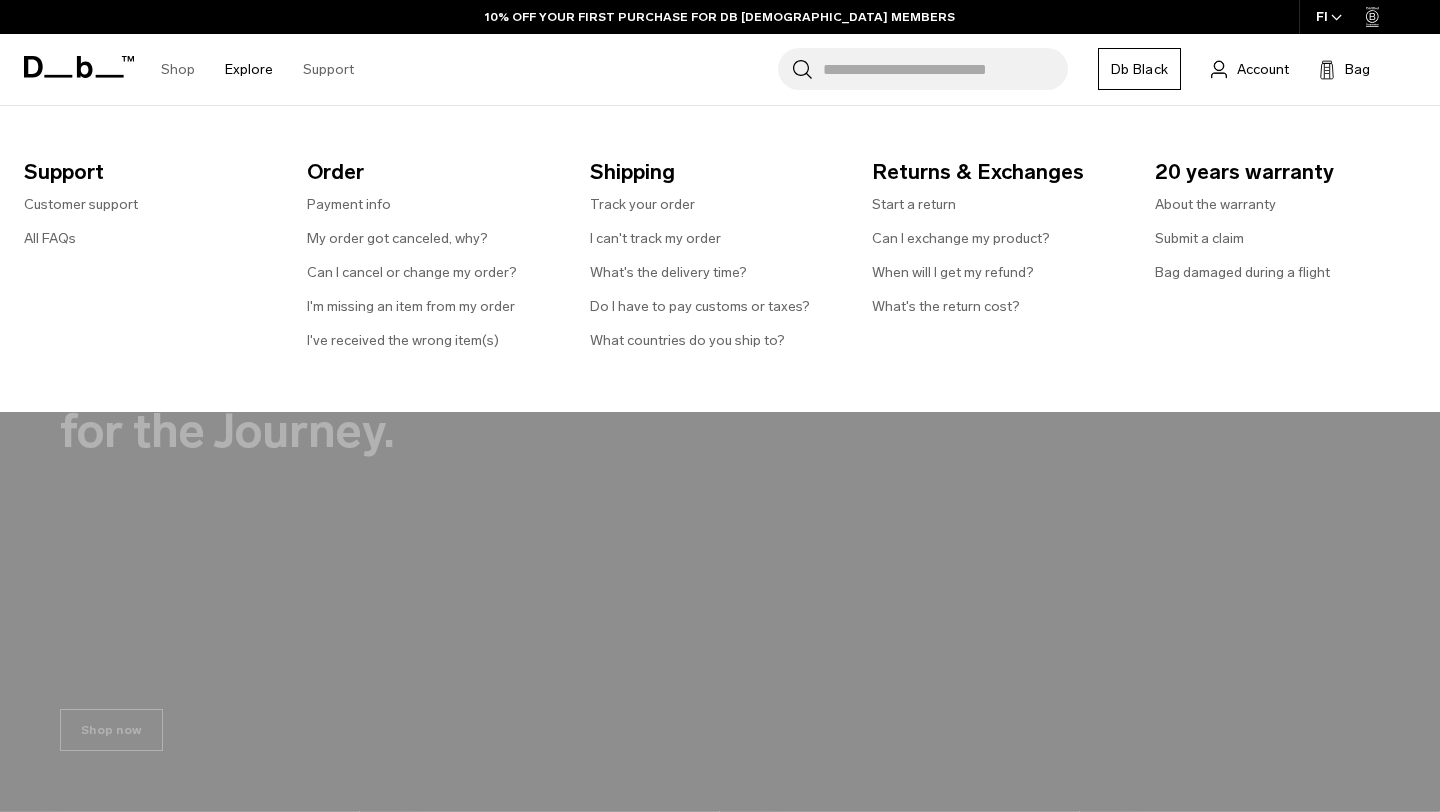 scroll, scrollTop: 0, scrollLeft: 0, axis: both 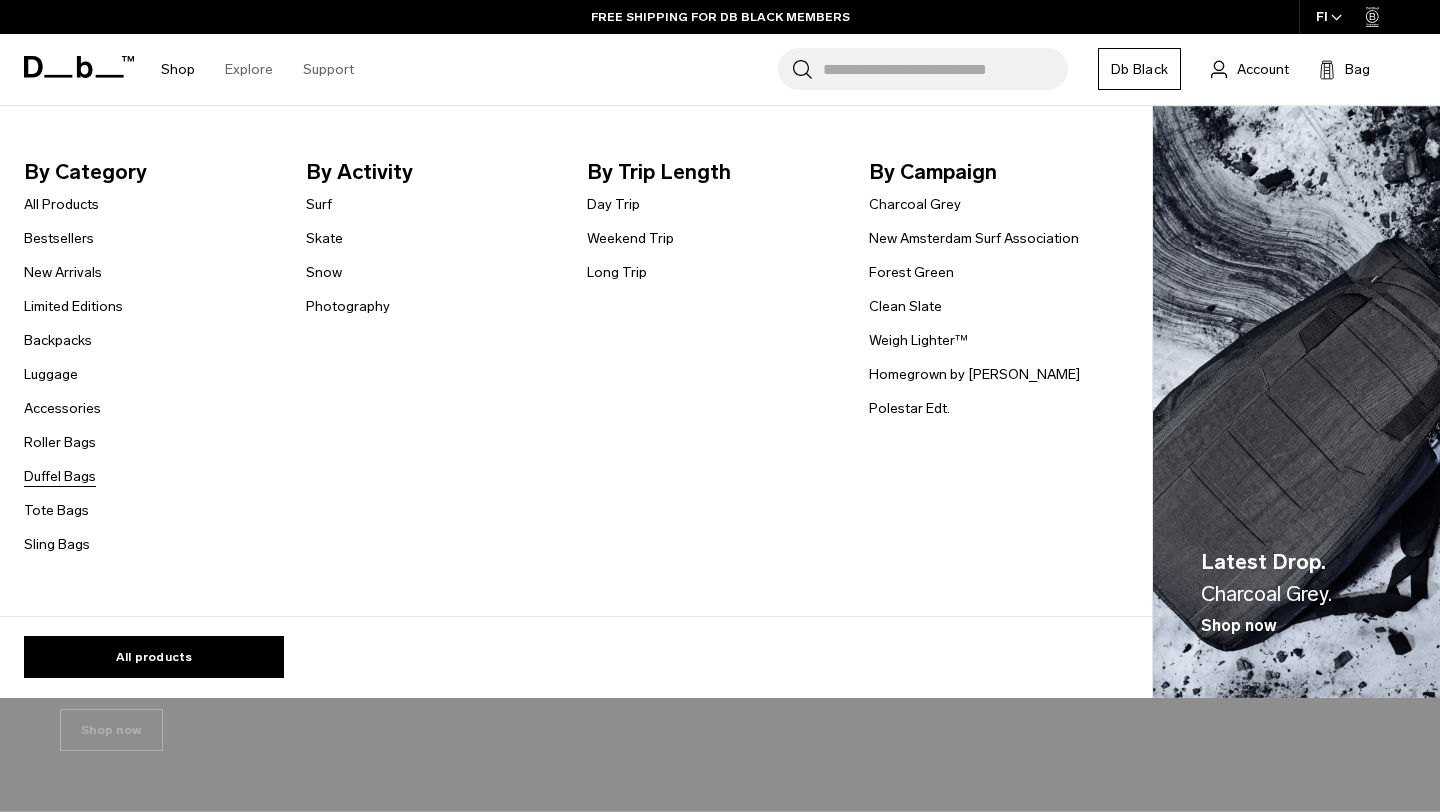 click on "Duffel Bags" at bounding box center [60, 476] 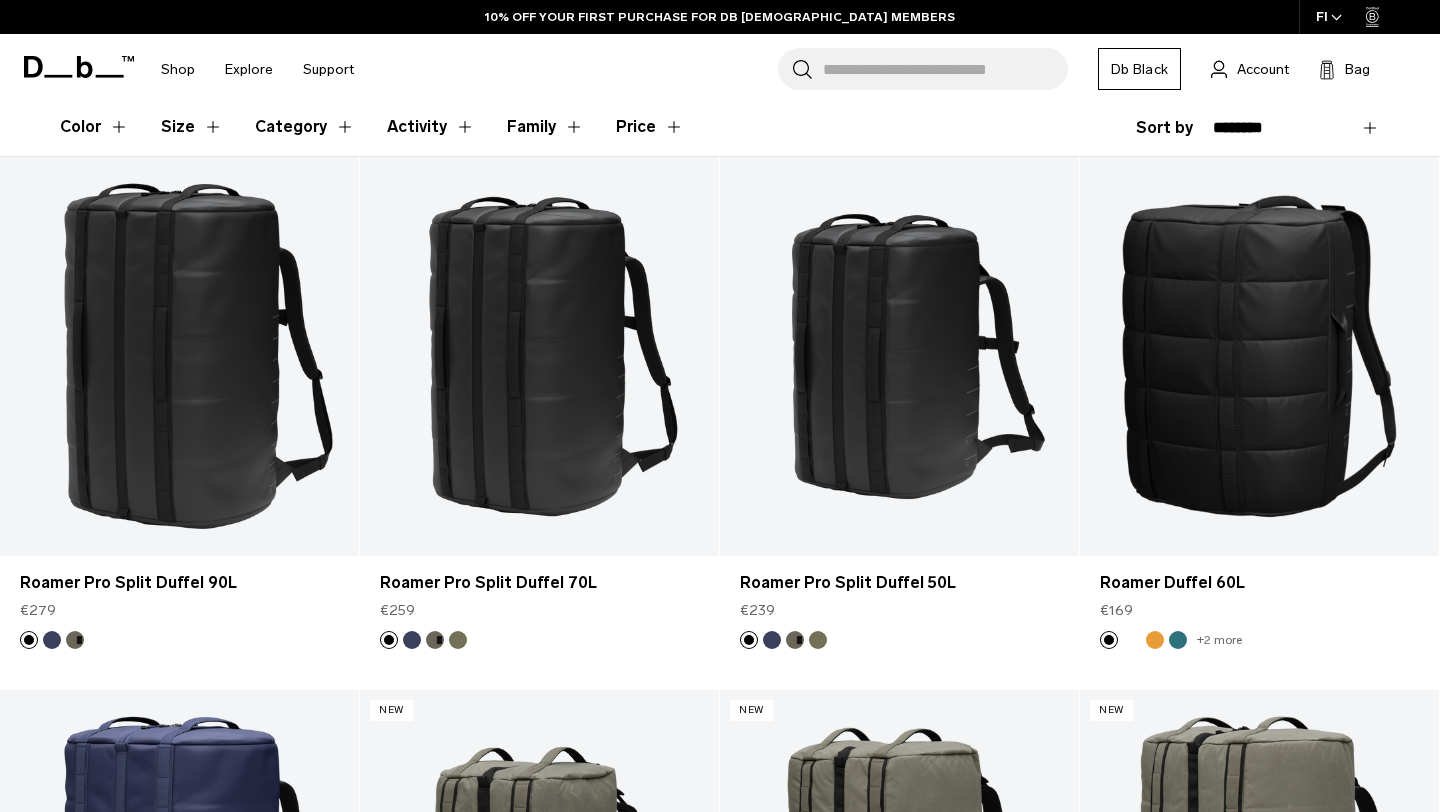 scroll, scrollTop: 0, scrollLeft: 0, axis: both 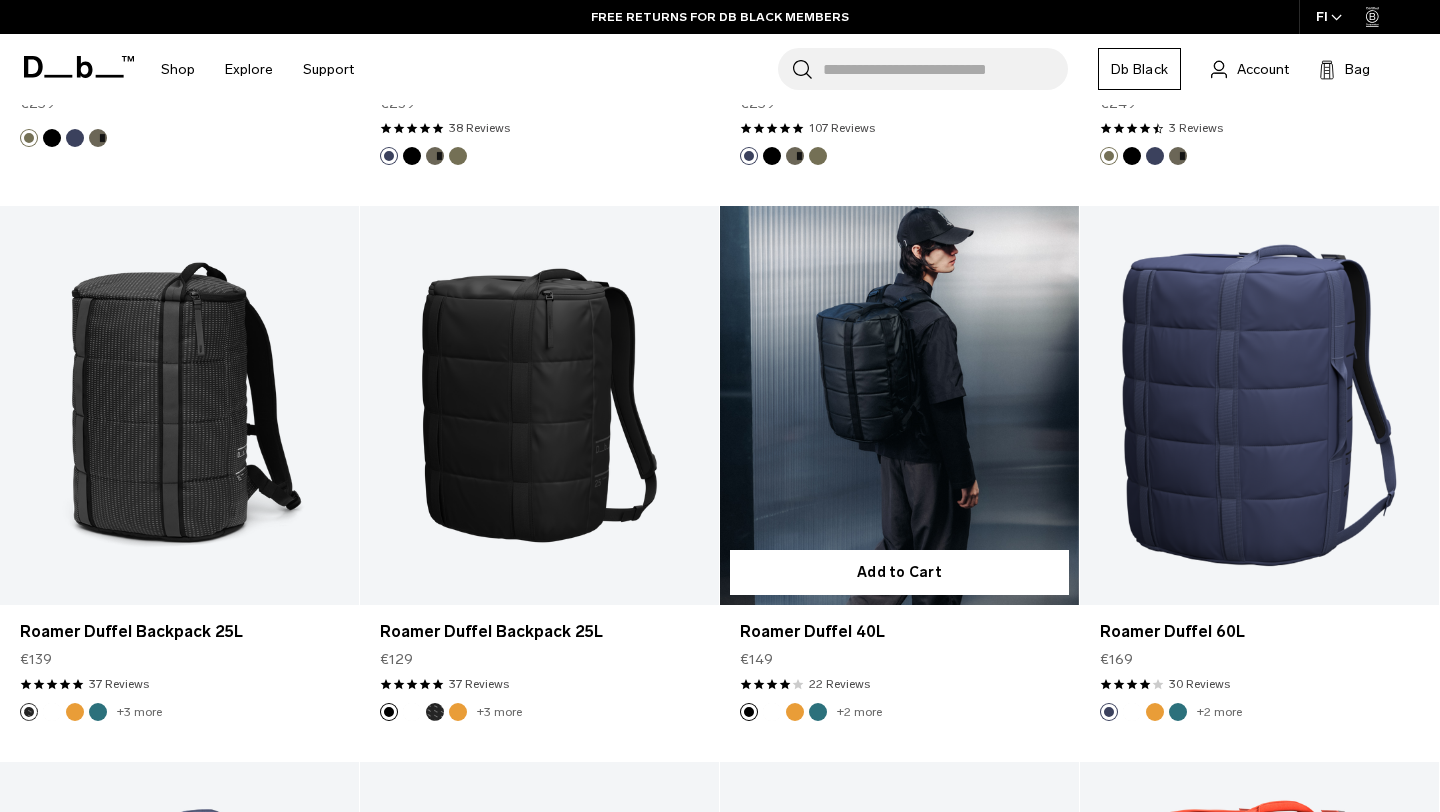 click at bounding box center [899, 405] 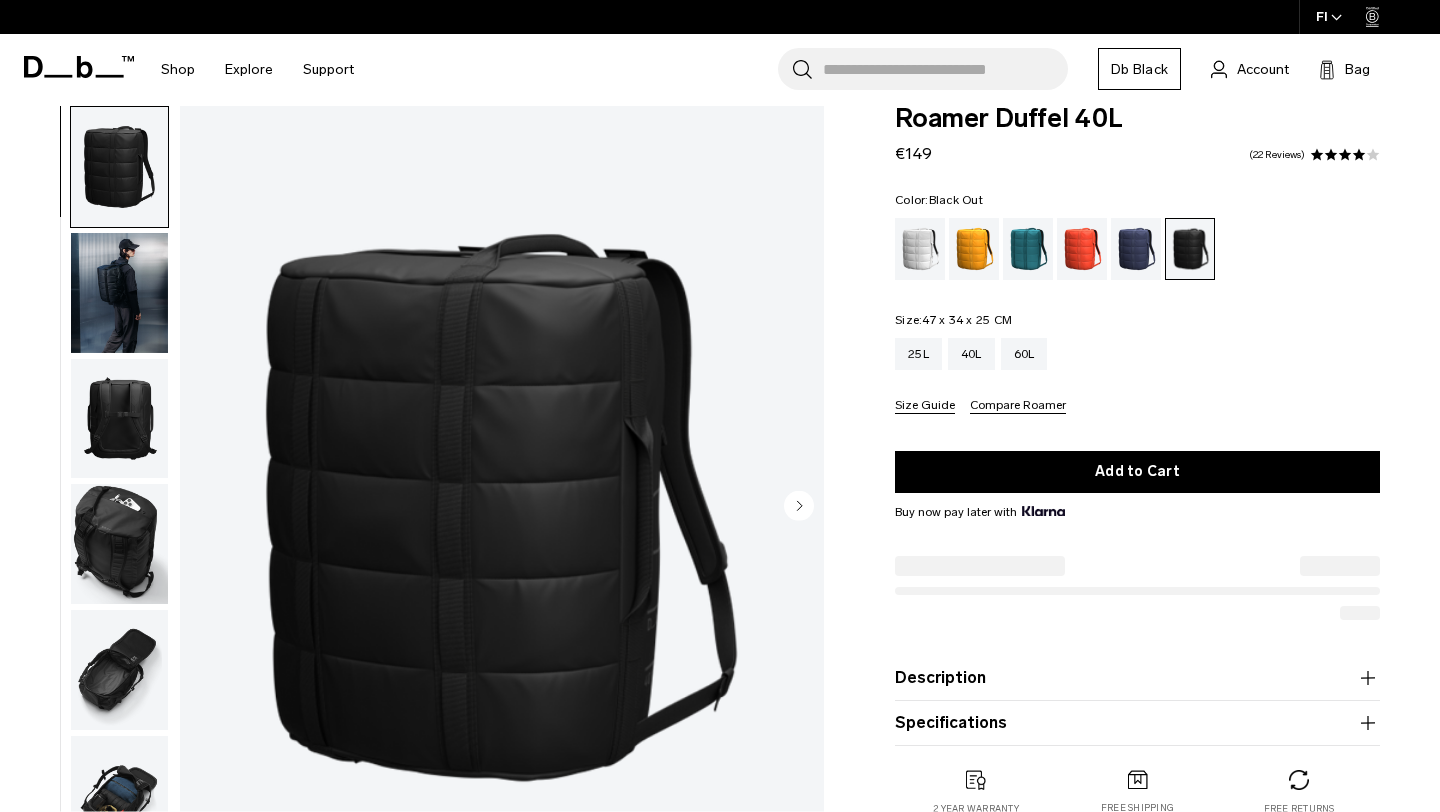 scroll, scrollTop: 29, scrollLeft: 0, axis: vertical 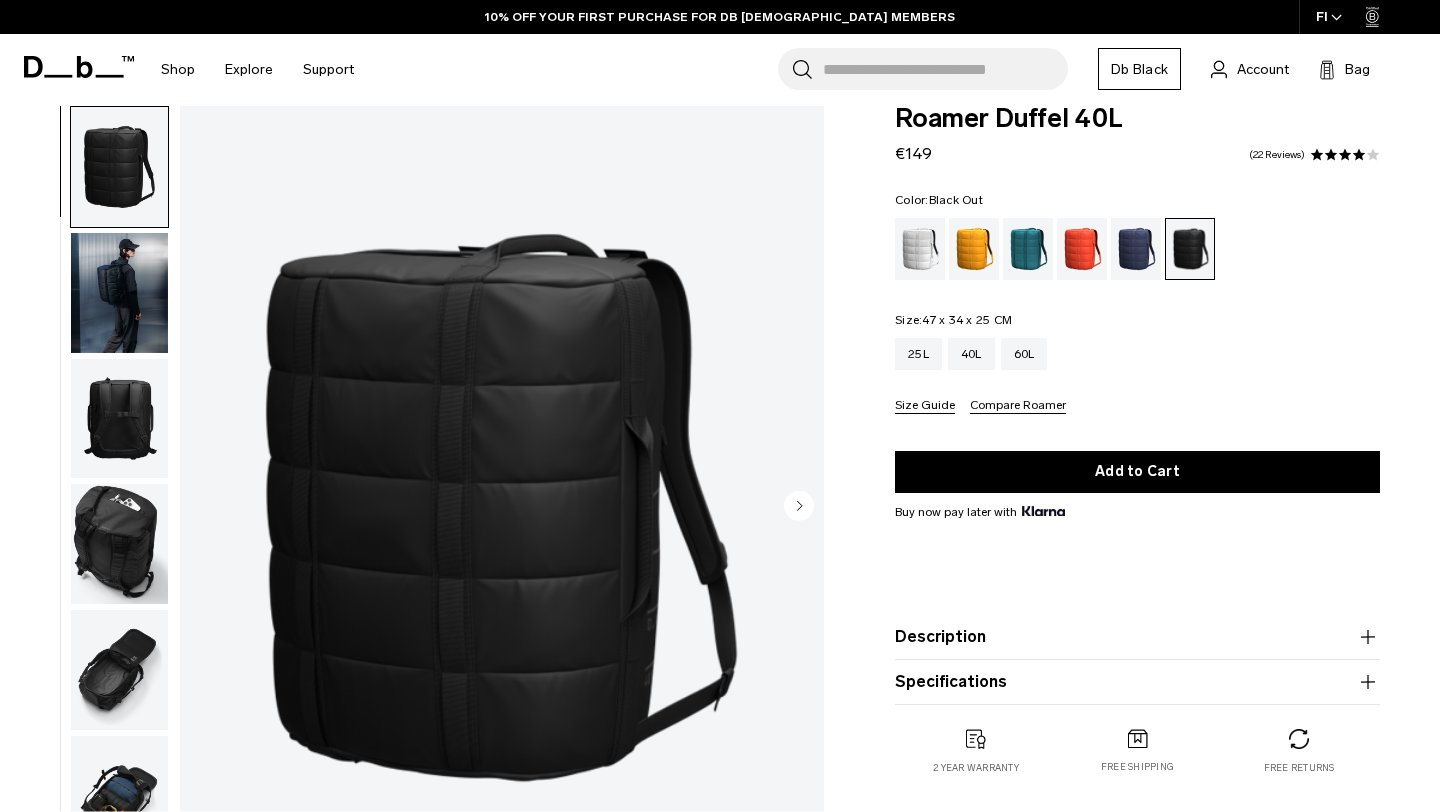 click at bounding box center [119, 419] 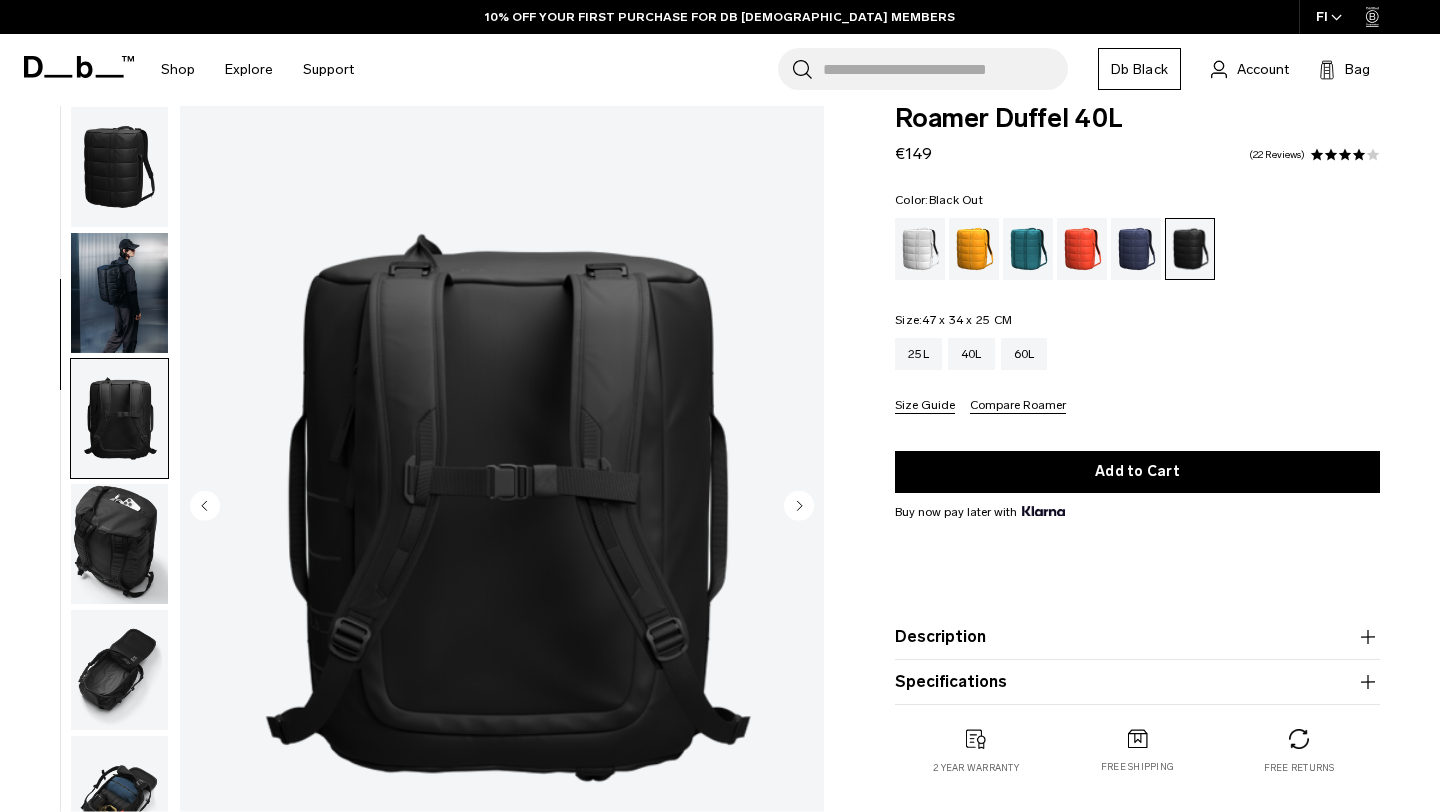 scroll, scrollTop: 208, scrollLeft: 0, axis: vertical 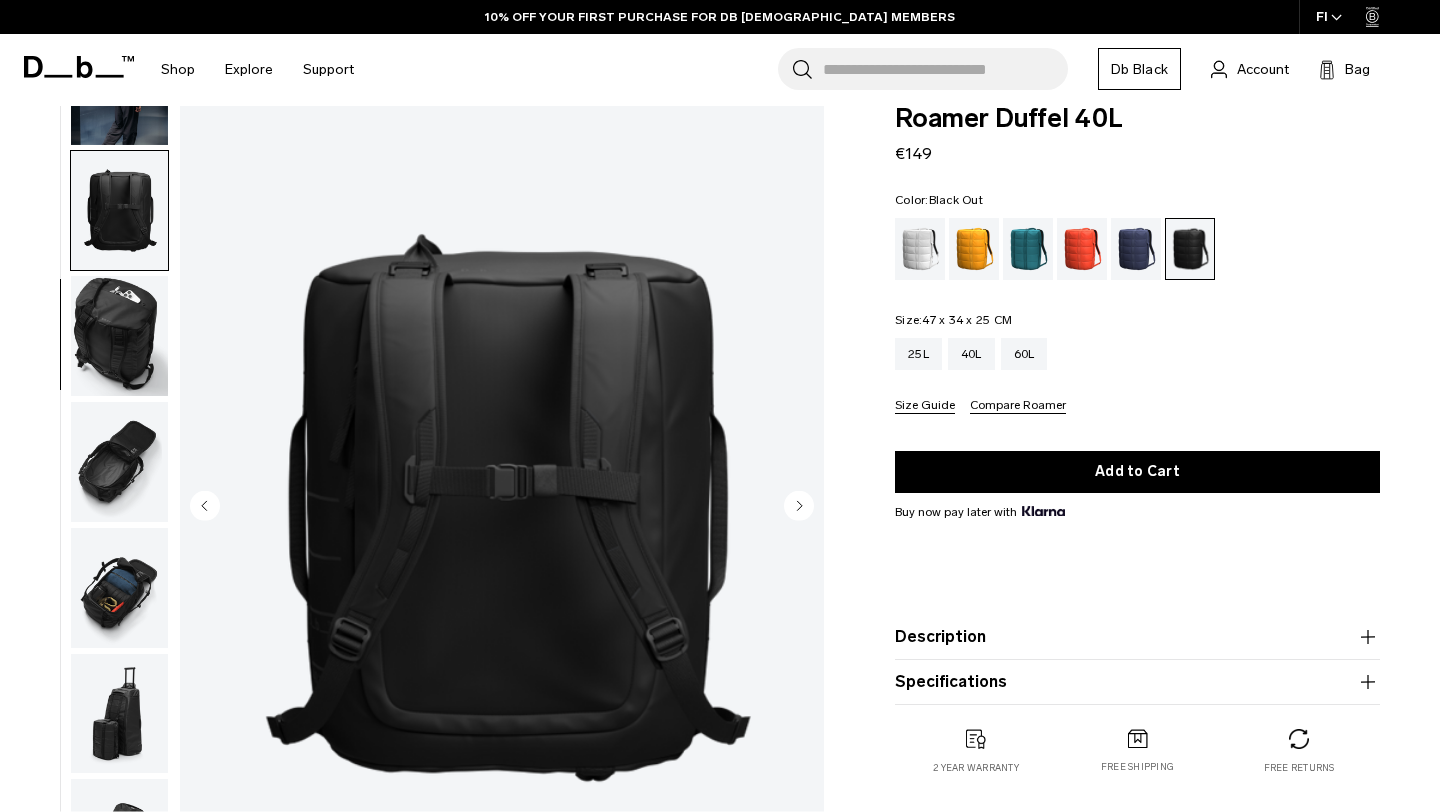 click at bounding box center (119, 588) 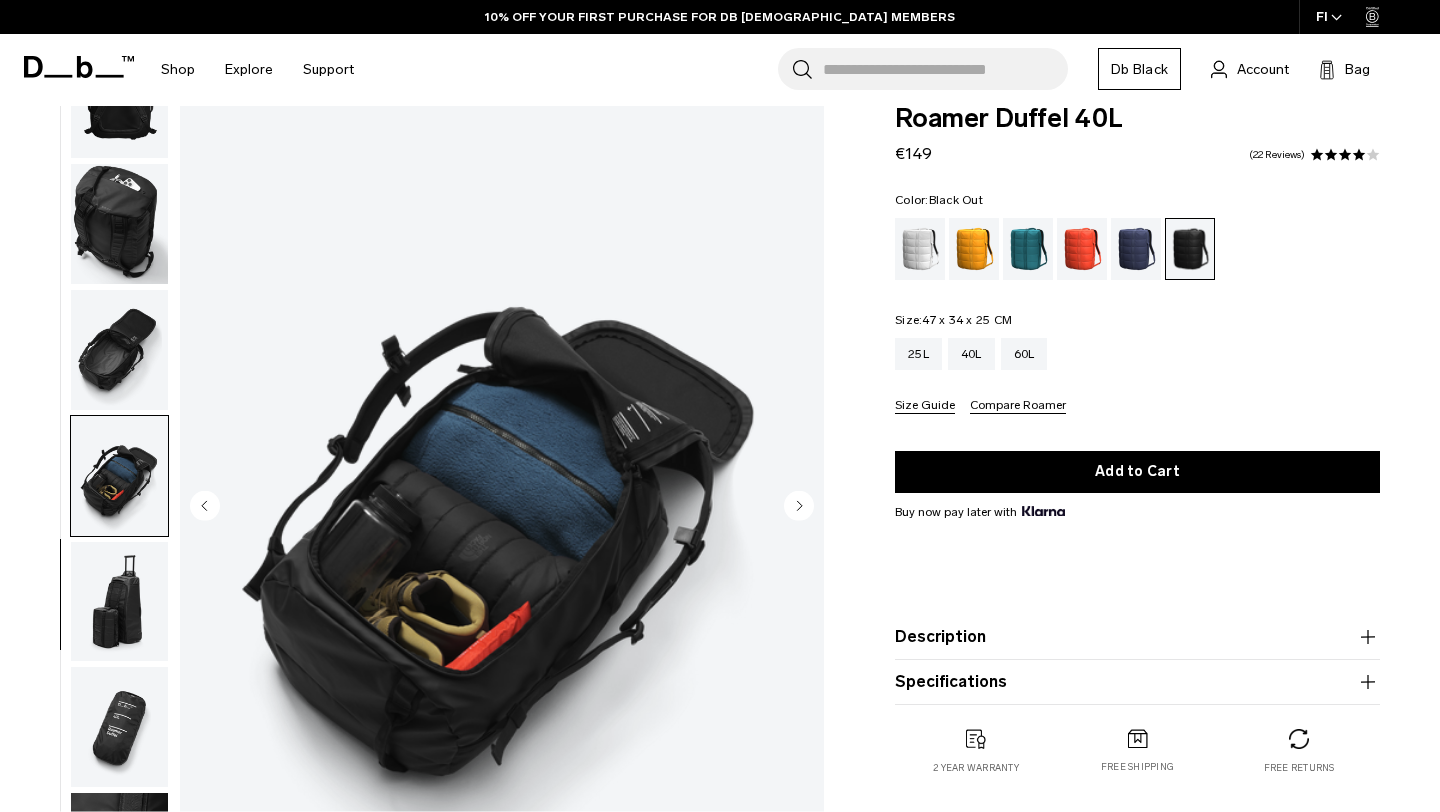 scroll, scrollTop: 324, scrollLeft: 0, axis: vertical 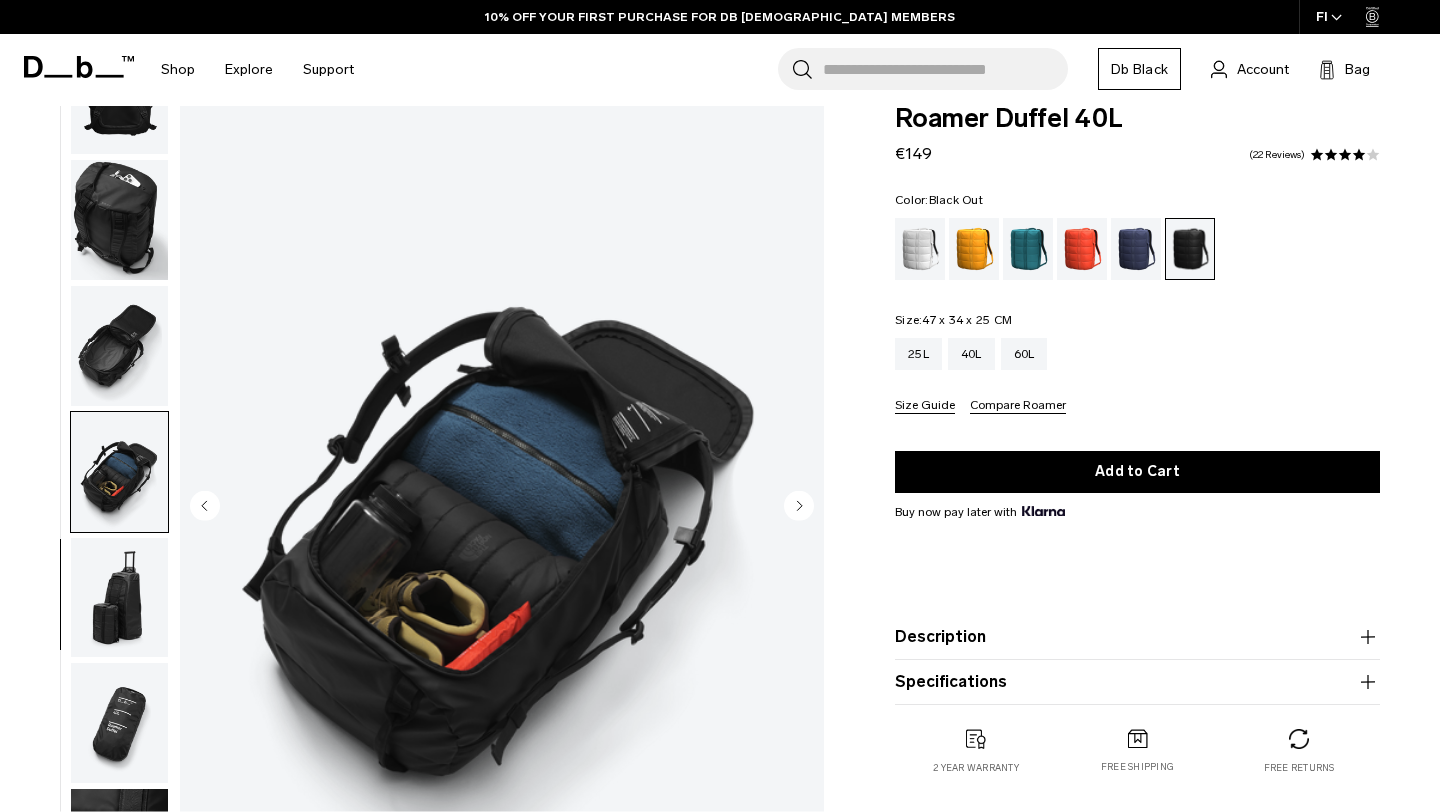 click at bounding box center [119, 346] 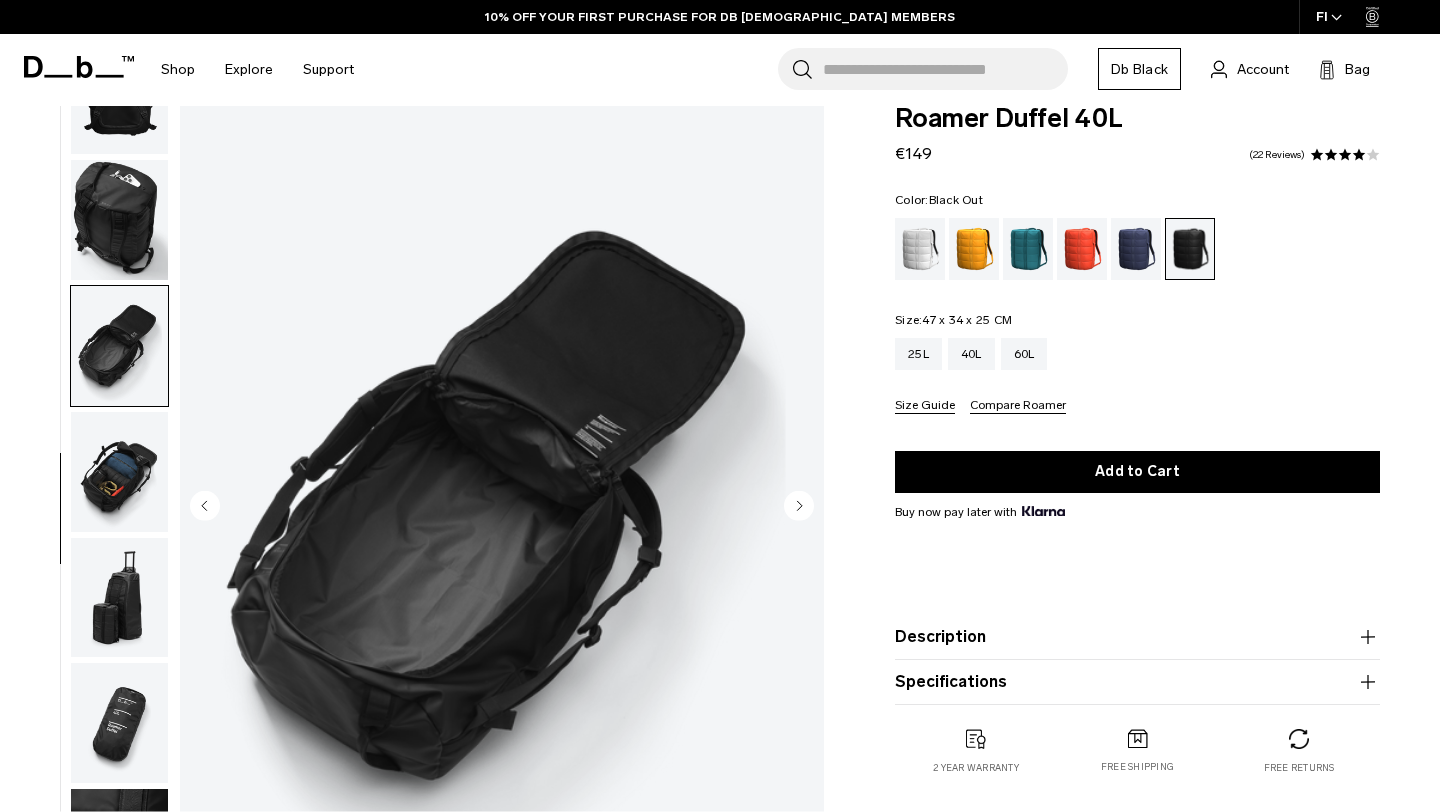 click at bounding box center [119, 220] 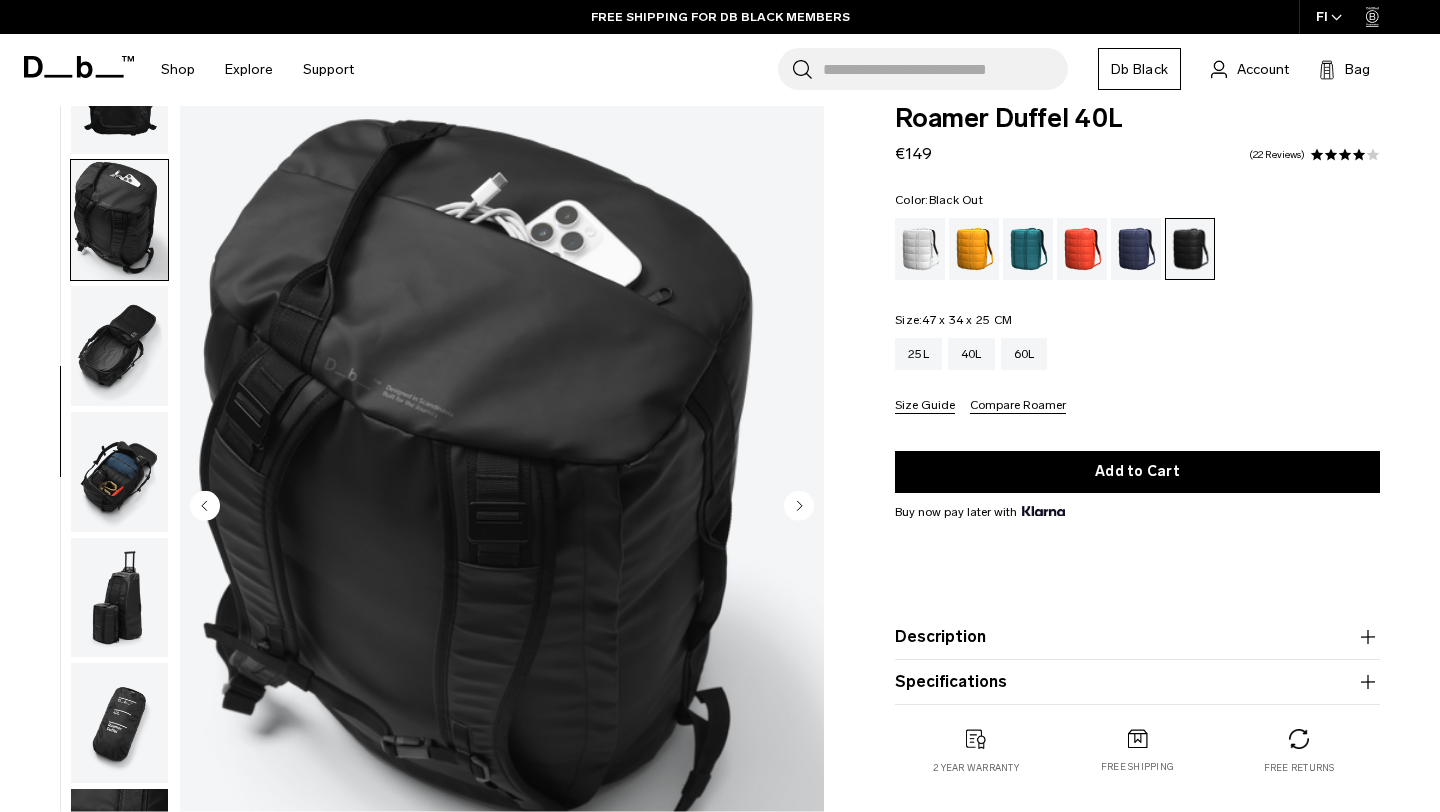 click at bounding box center (119, 95) 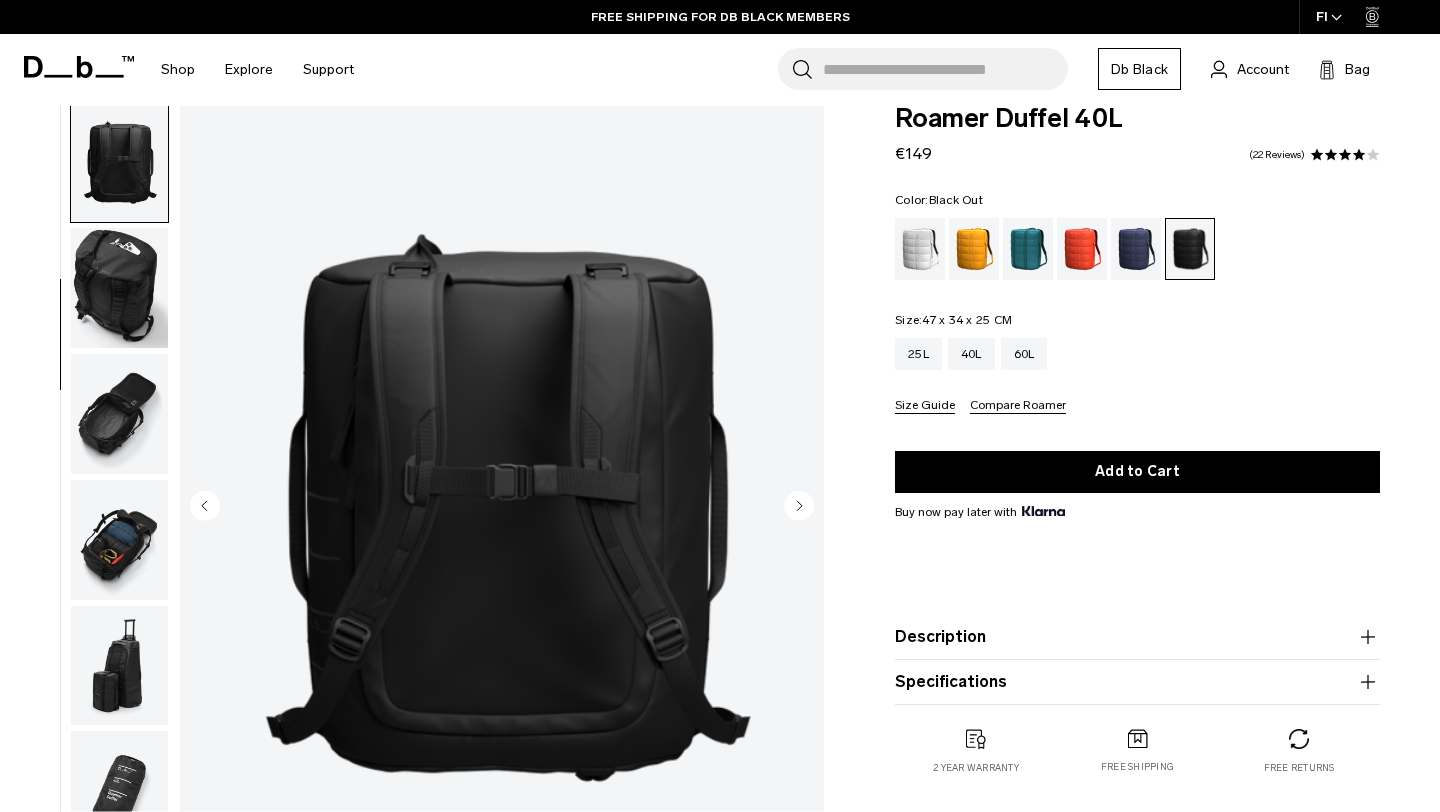 scroll, scrollTop: 252, scrollLeft: 0, axis: vertical 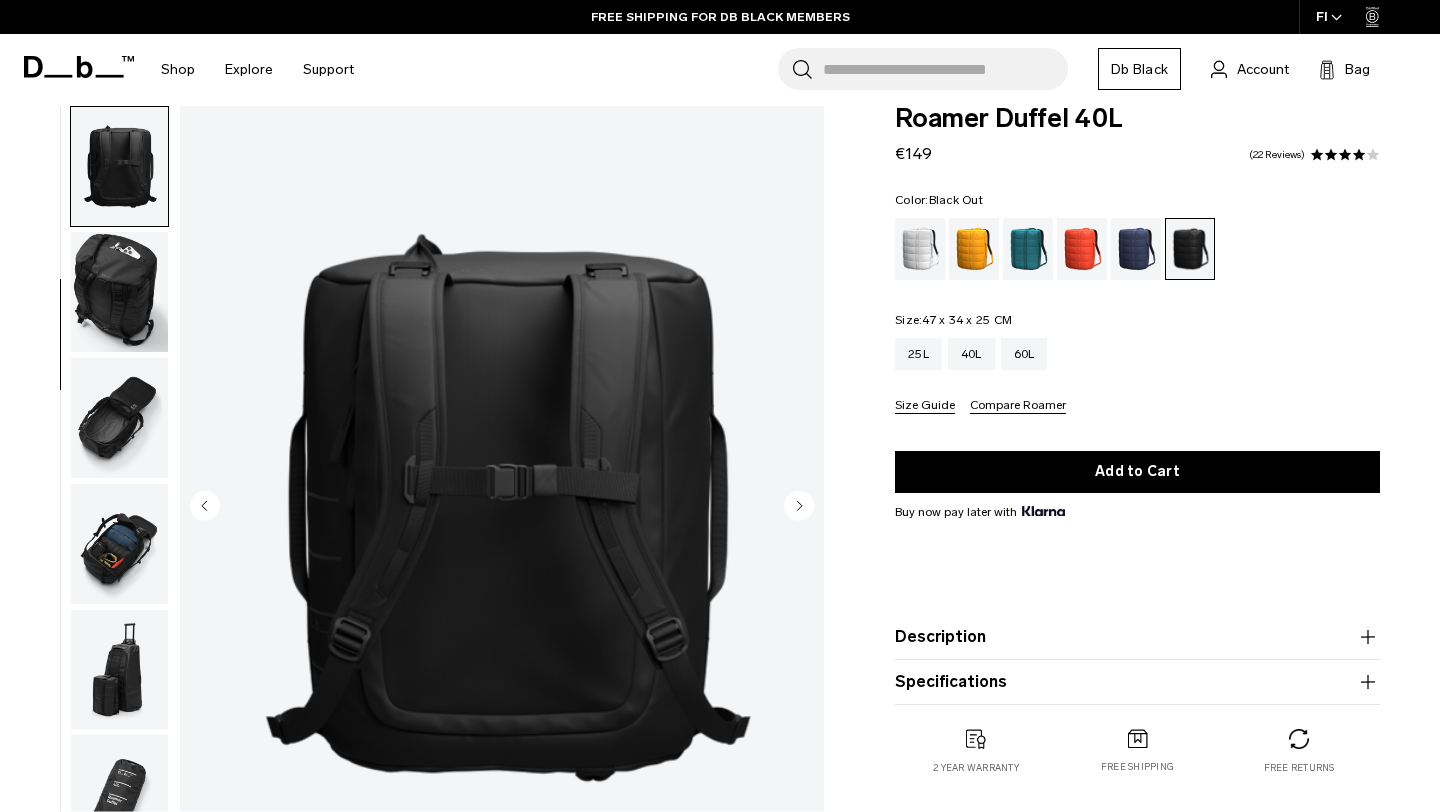 click at bounding box center (119, 292) 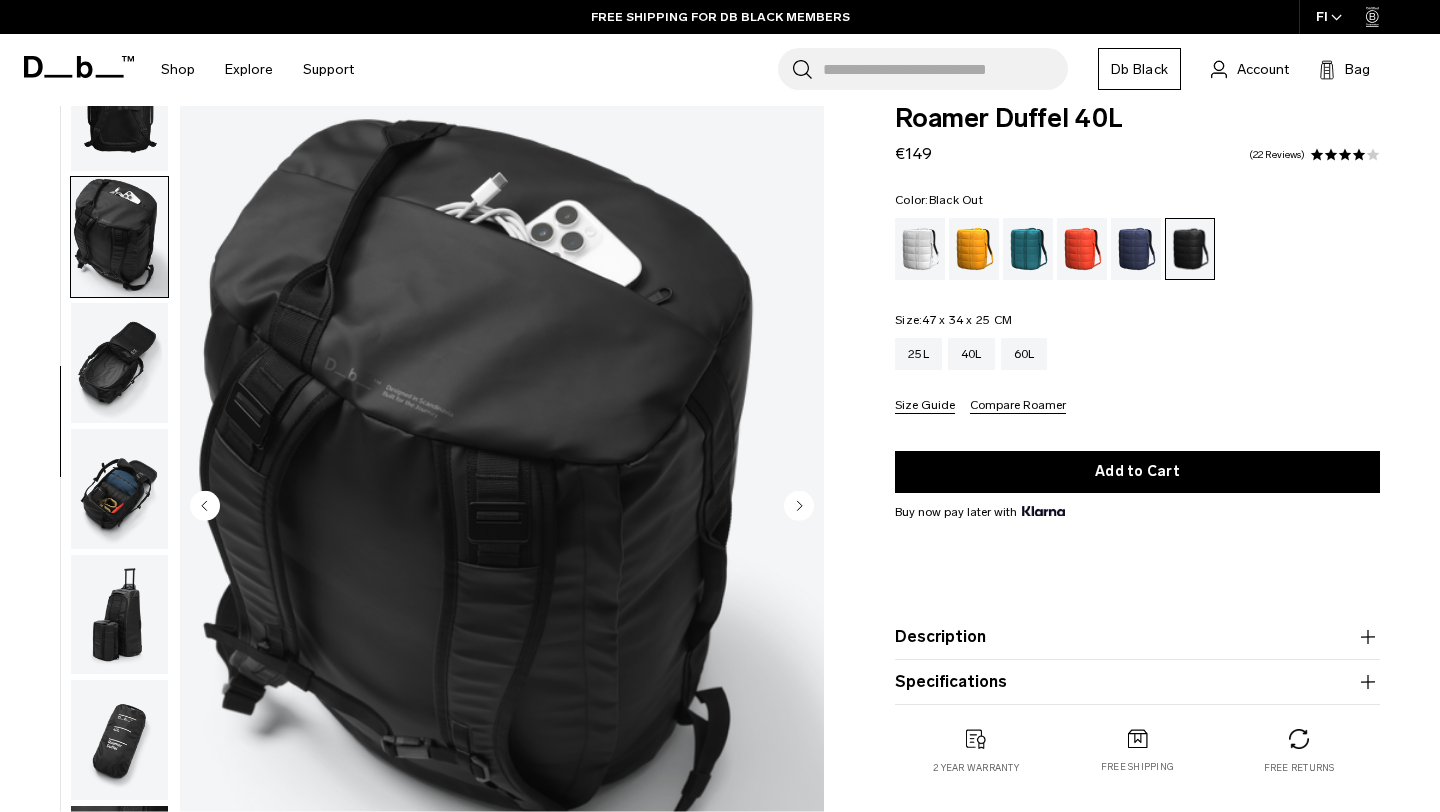 scroll, scrollTop: 324, scrollLeft: 0, axis: vertical 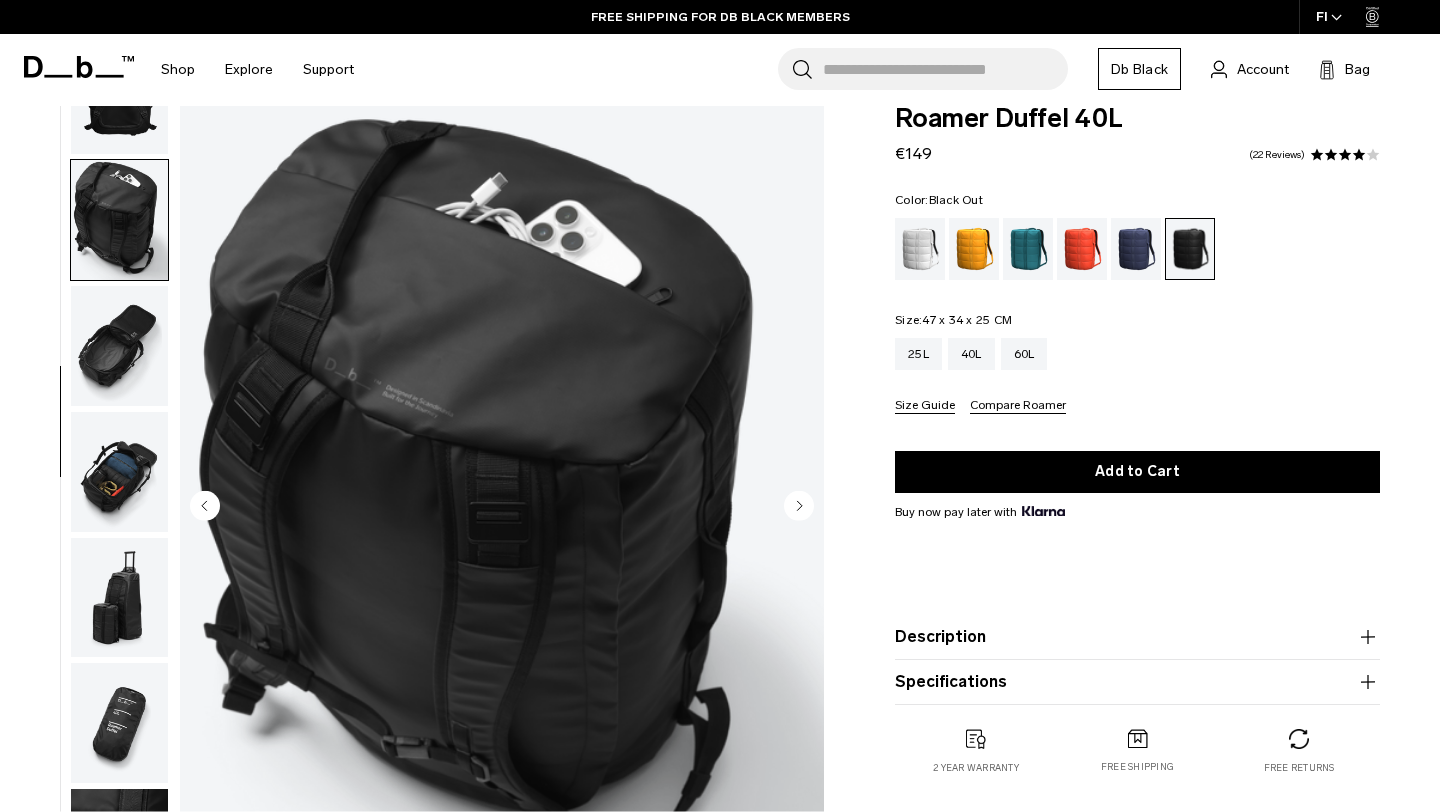 click at bounding box center (119, 346) 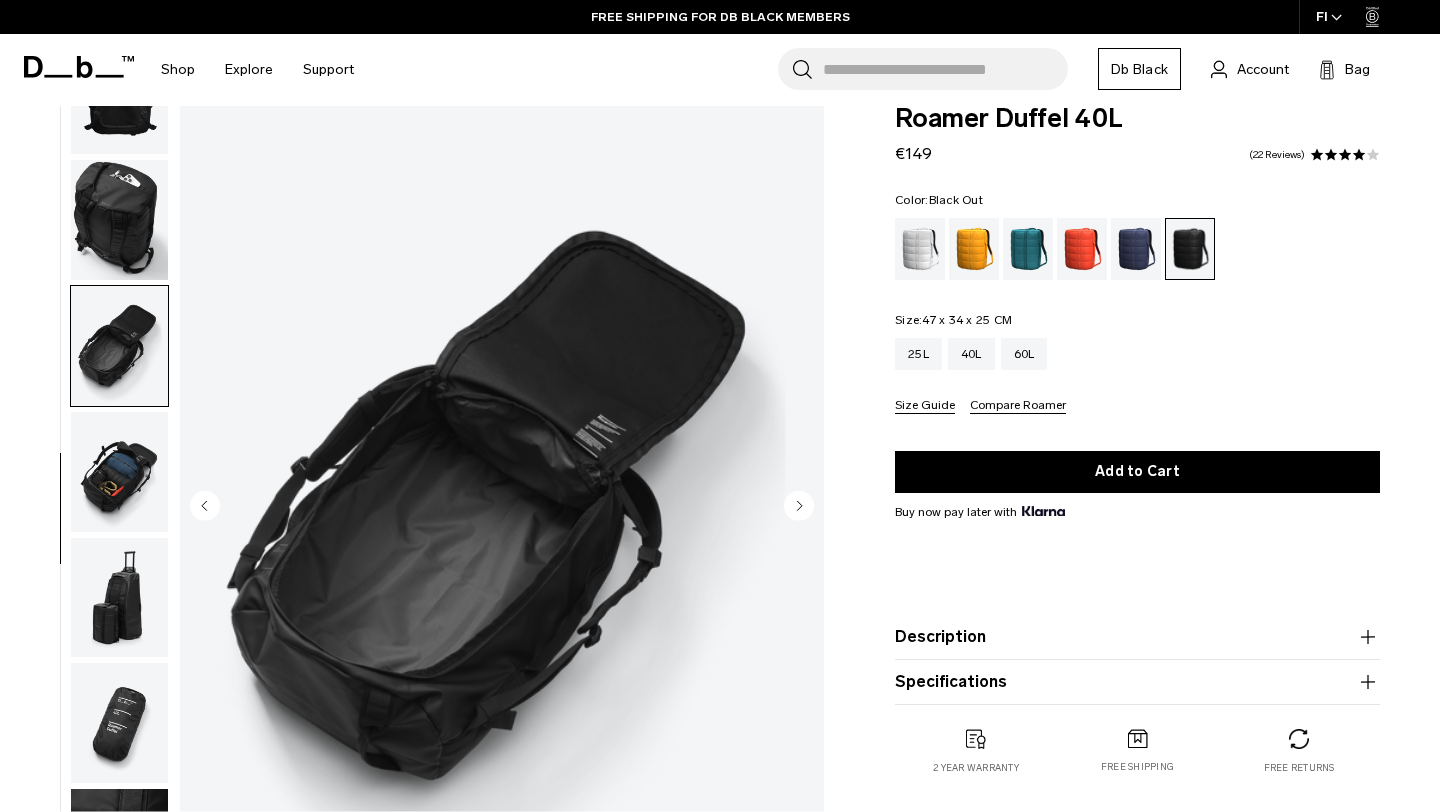 click at bounding box center [119, 472] 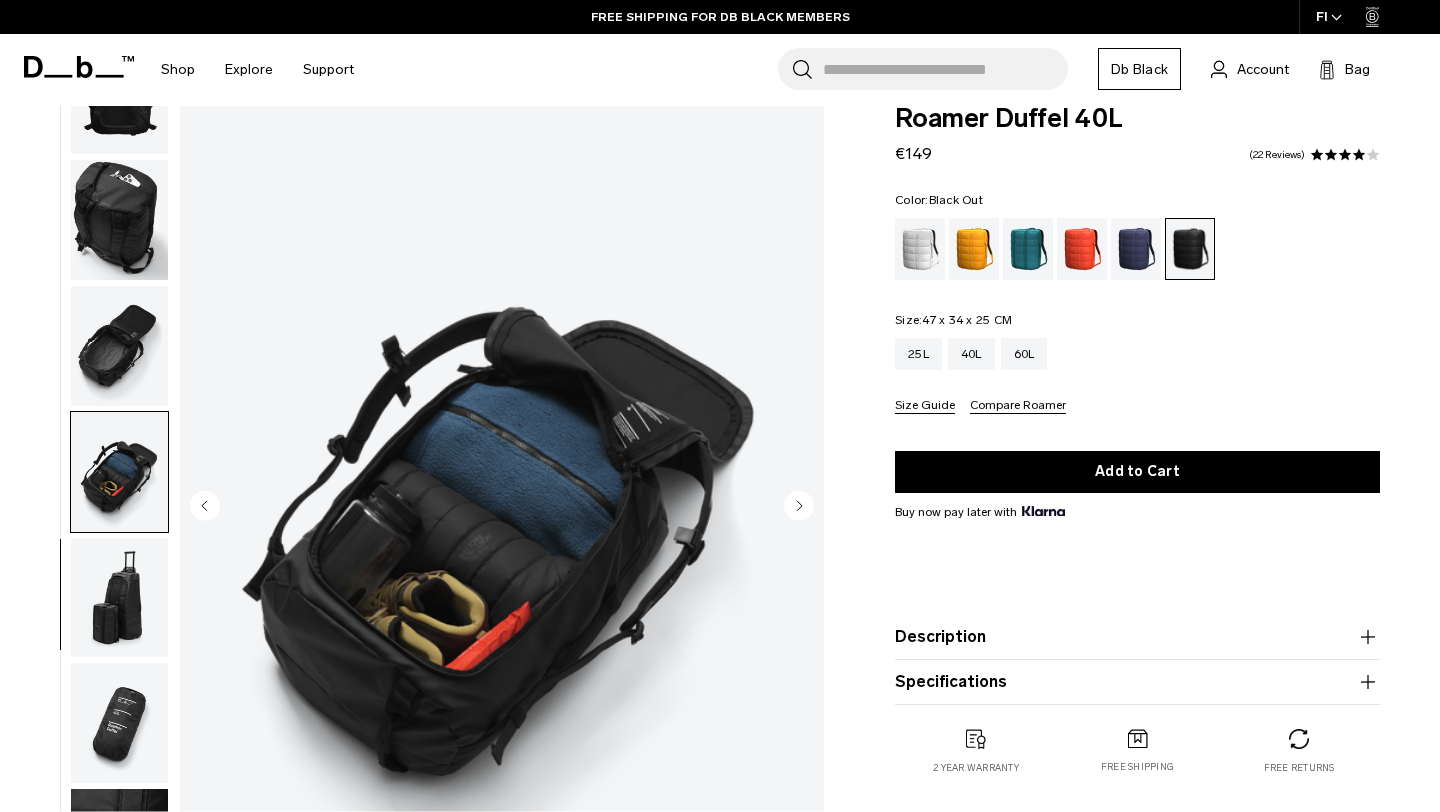 click at bounding box center [119, 472] 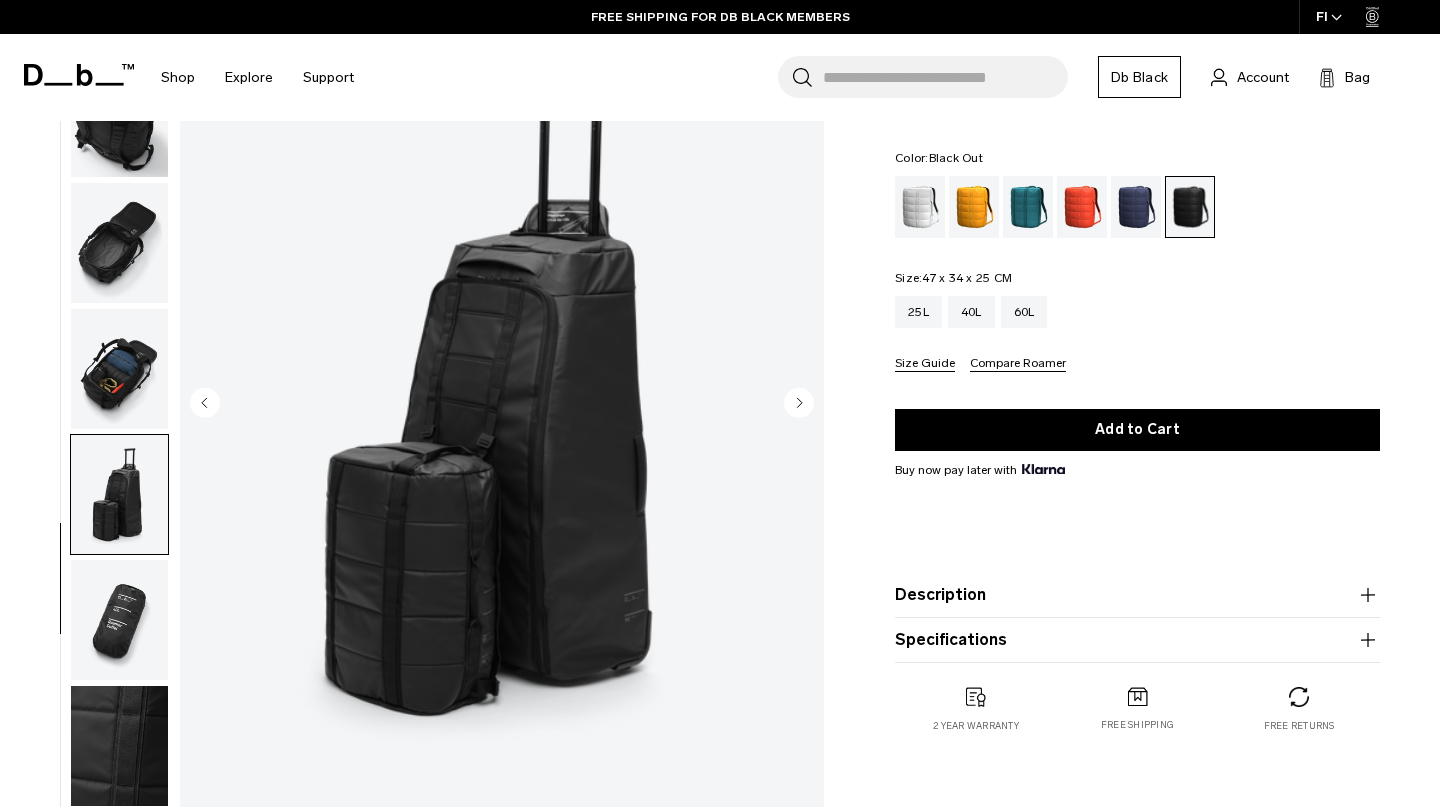 scroll, scrollTop: 162, scrollLeft: 0, axis: vertical 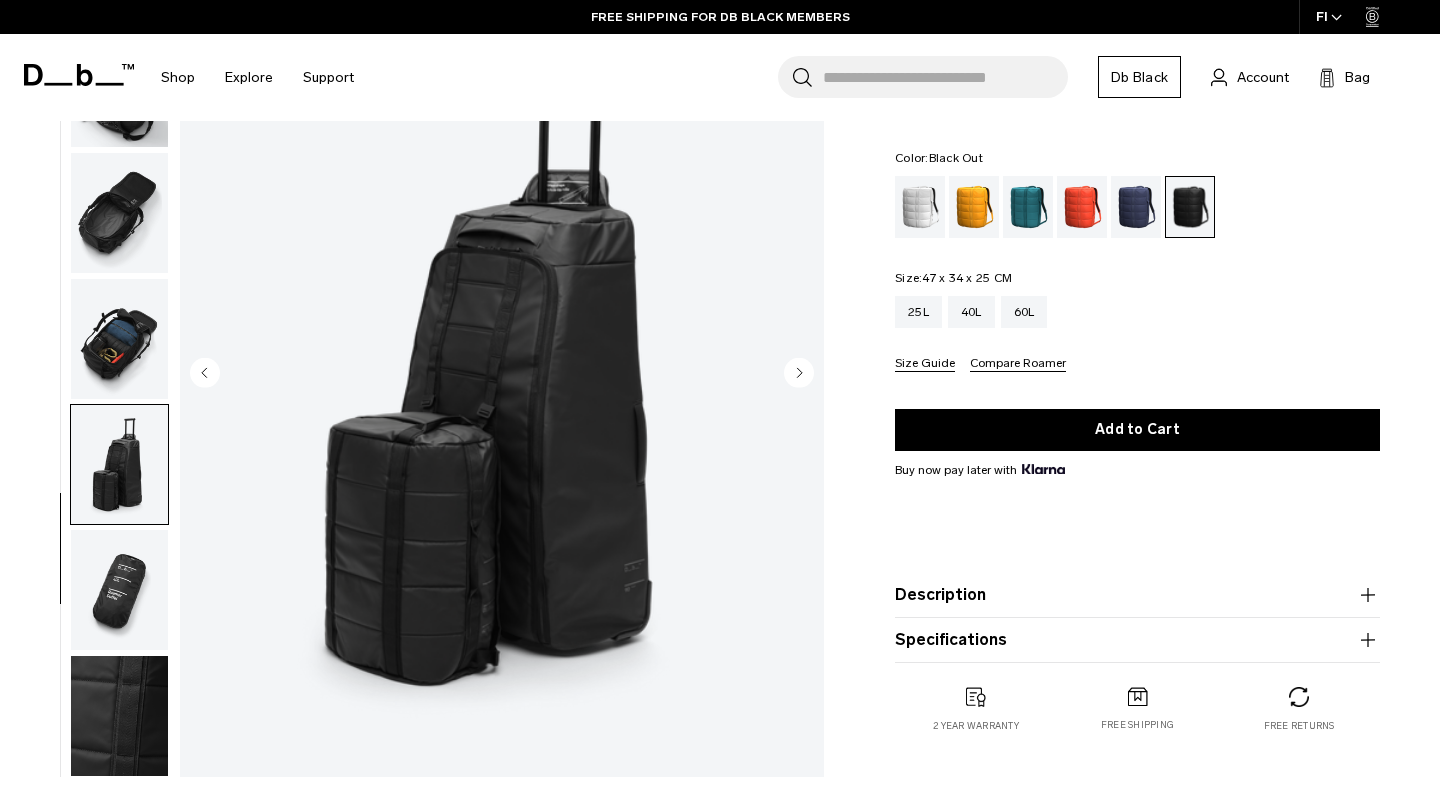 click at bounding box center (119, 590) 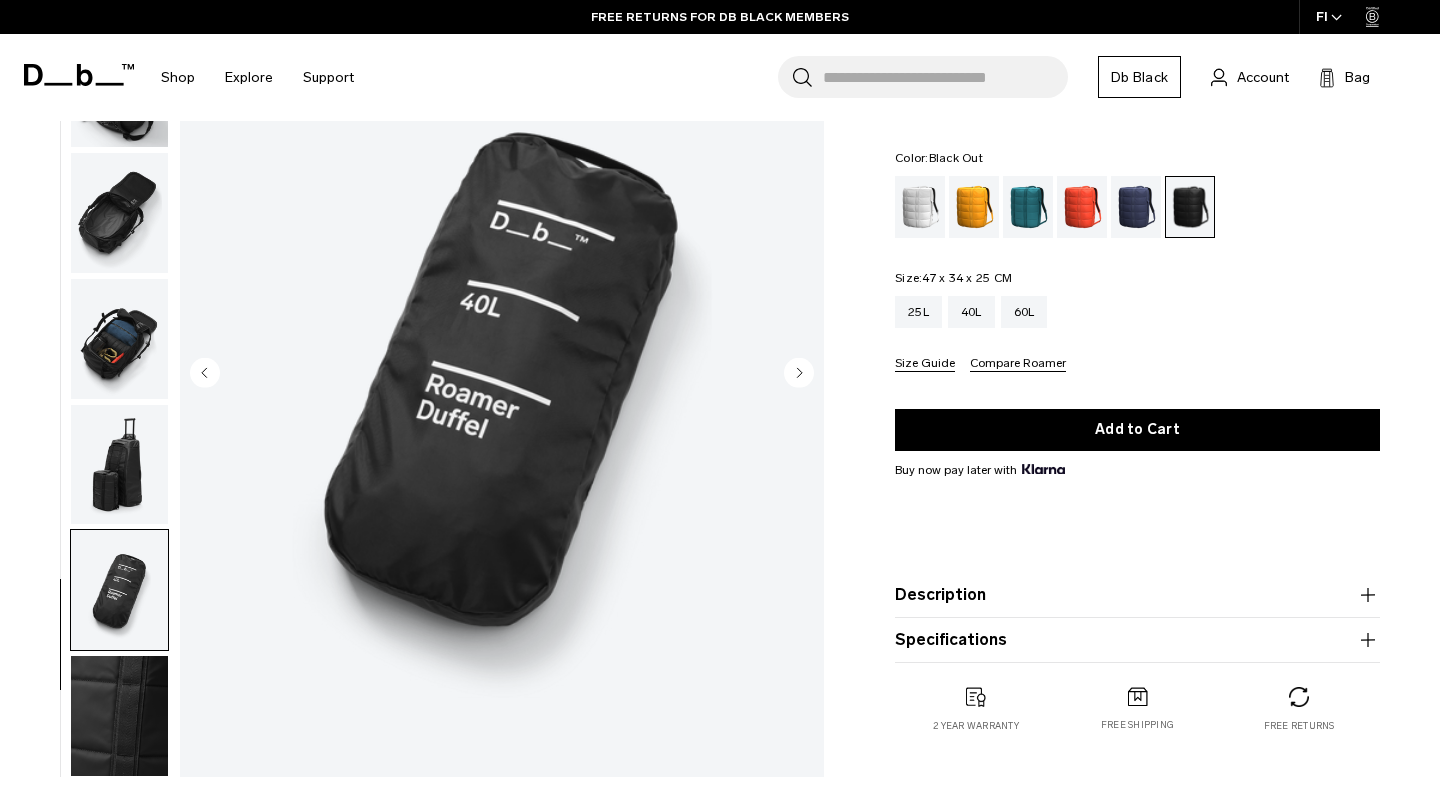 click at bounding box center [119, 716] 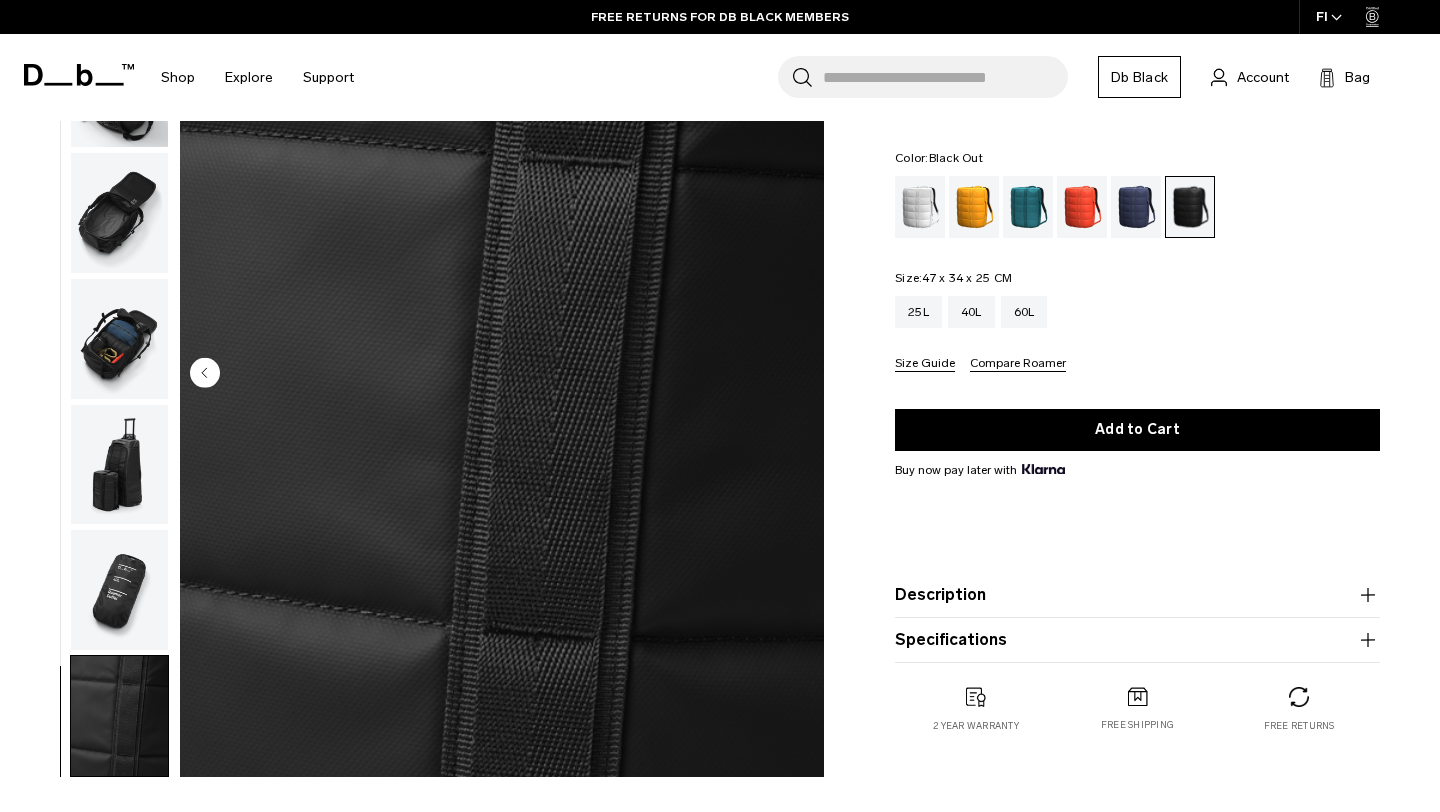 click at bounding box center [119, 590] 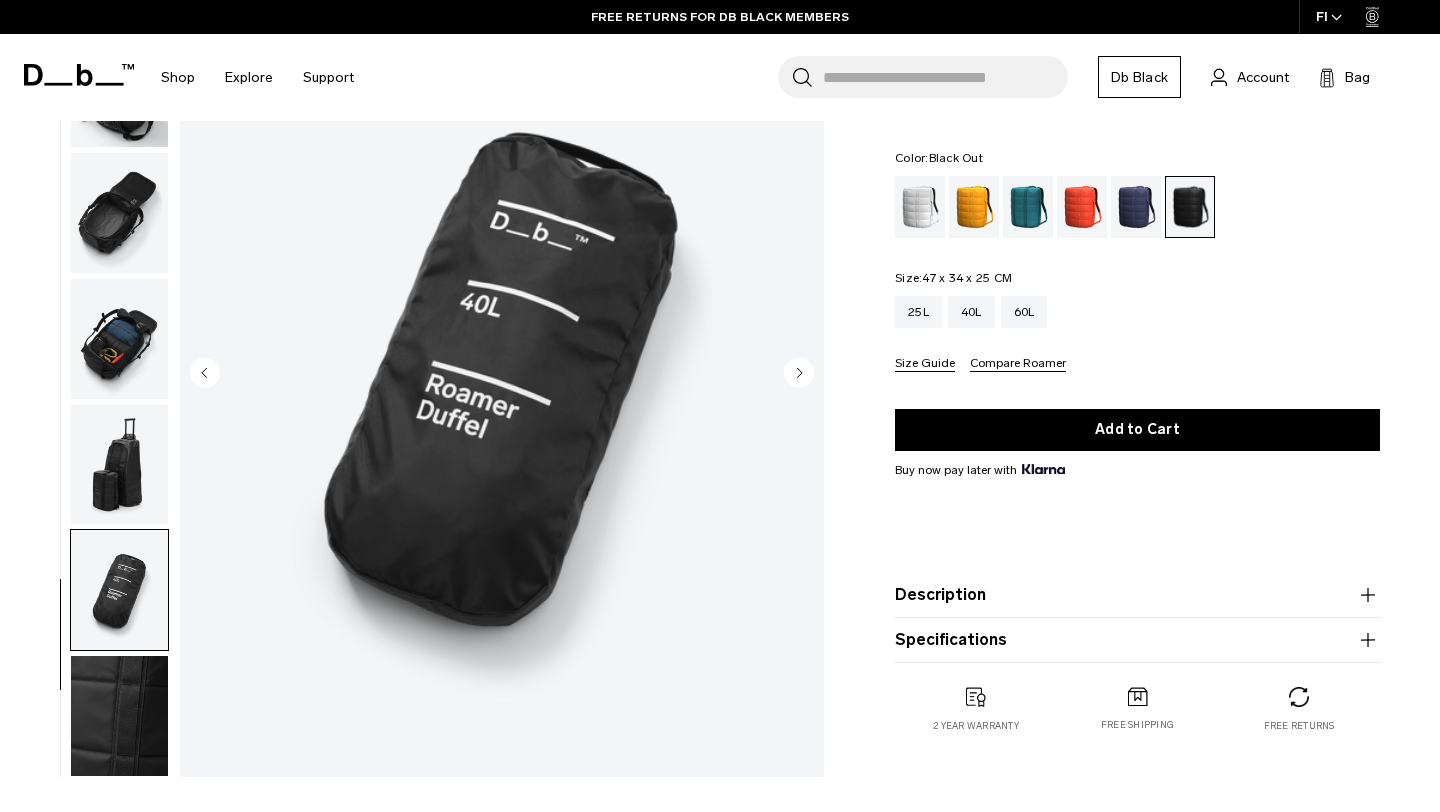 click at bounding box center (119, 465) 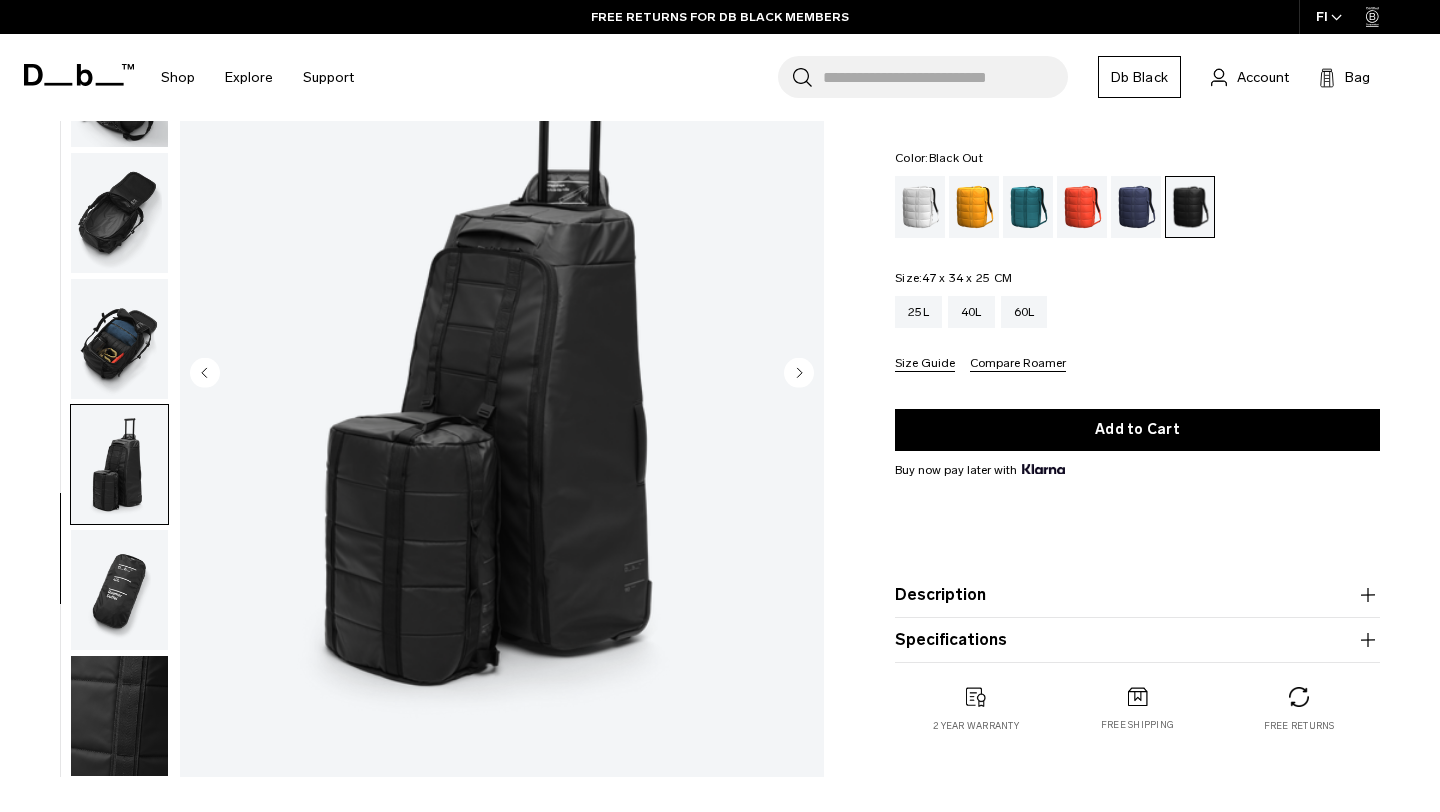 click at bounding box center [119, 339] 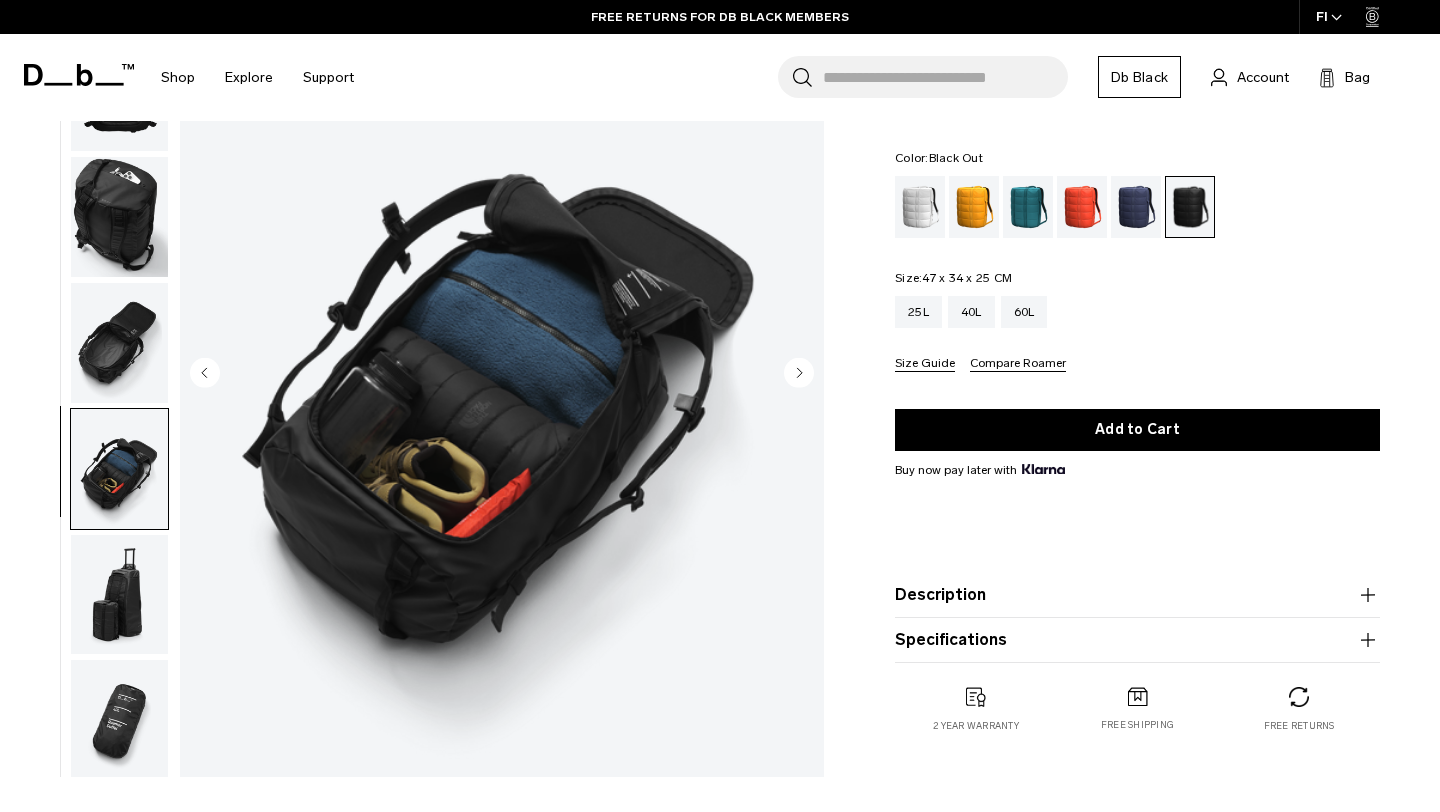 scroll, scrollTop: 190, scrollLeft: 0, axis: vertical 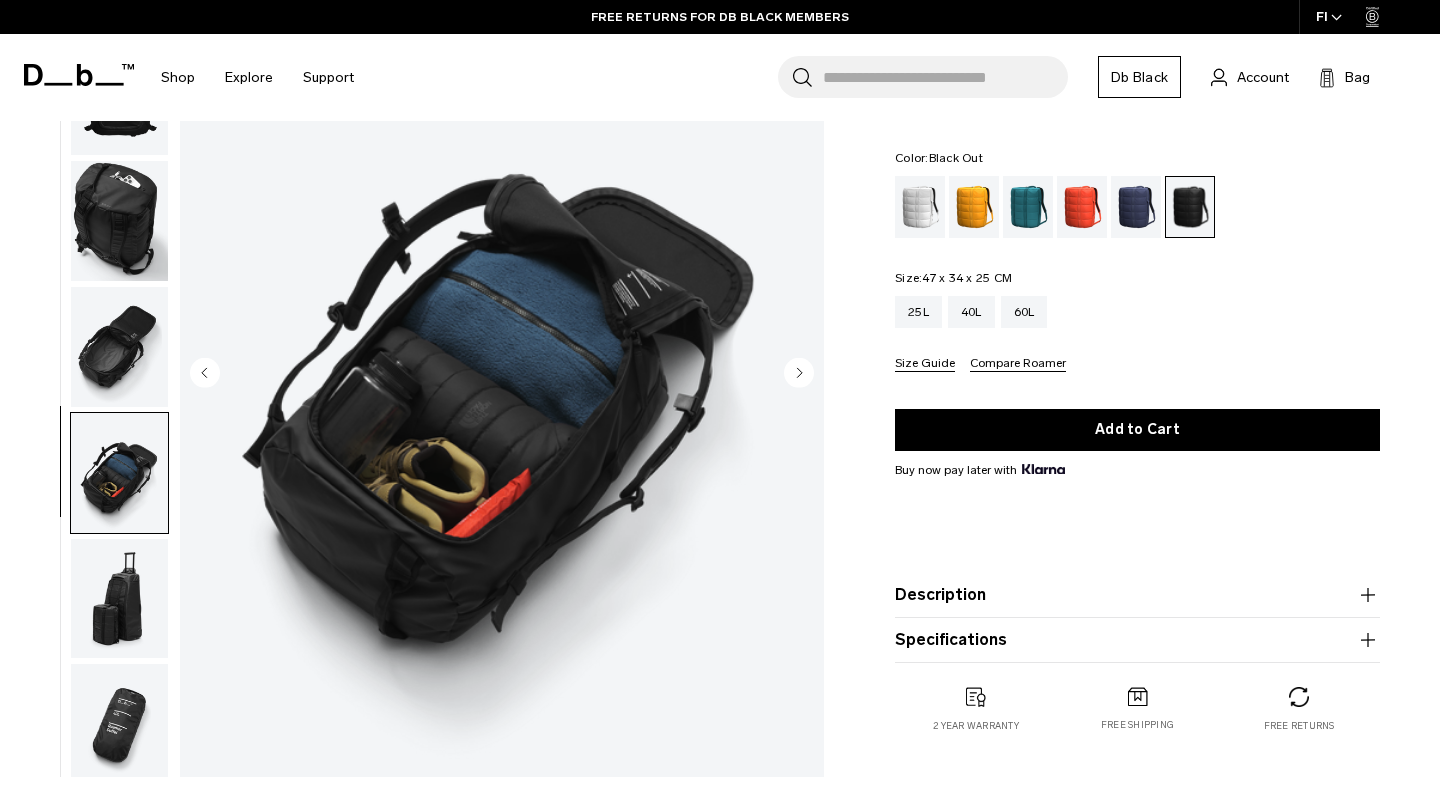 click at bounding box center (119, 473) 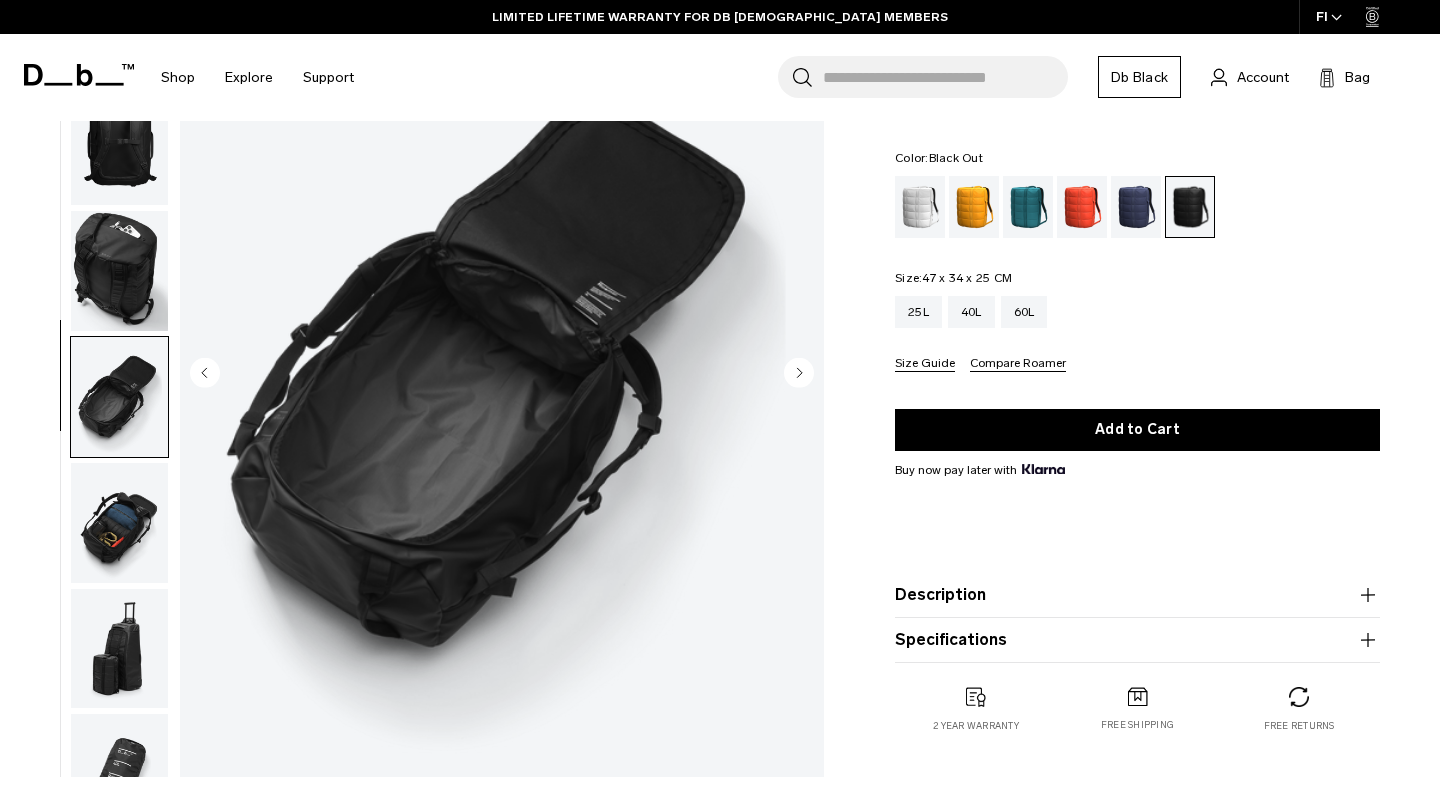 click at bounding box center (119, 271) 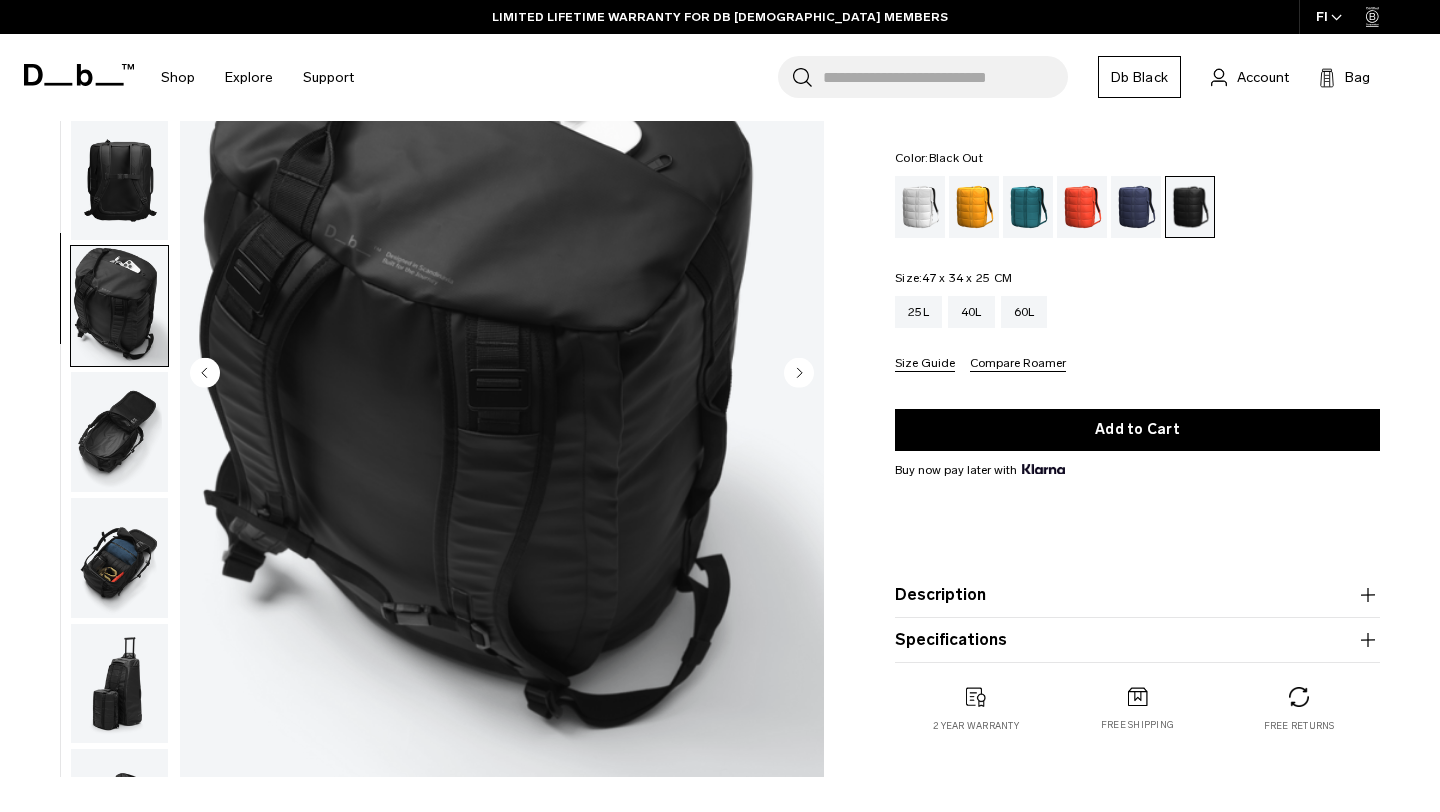 click at bounding box center [119, 181] 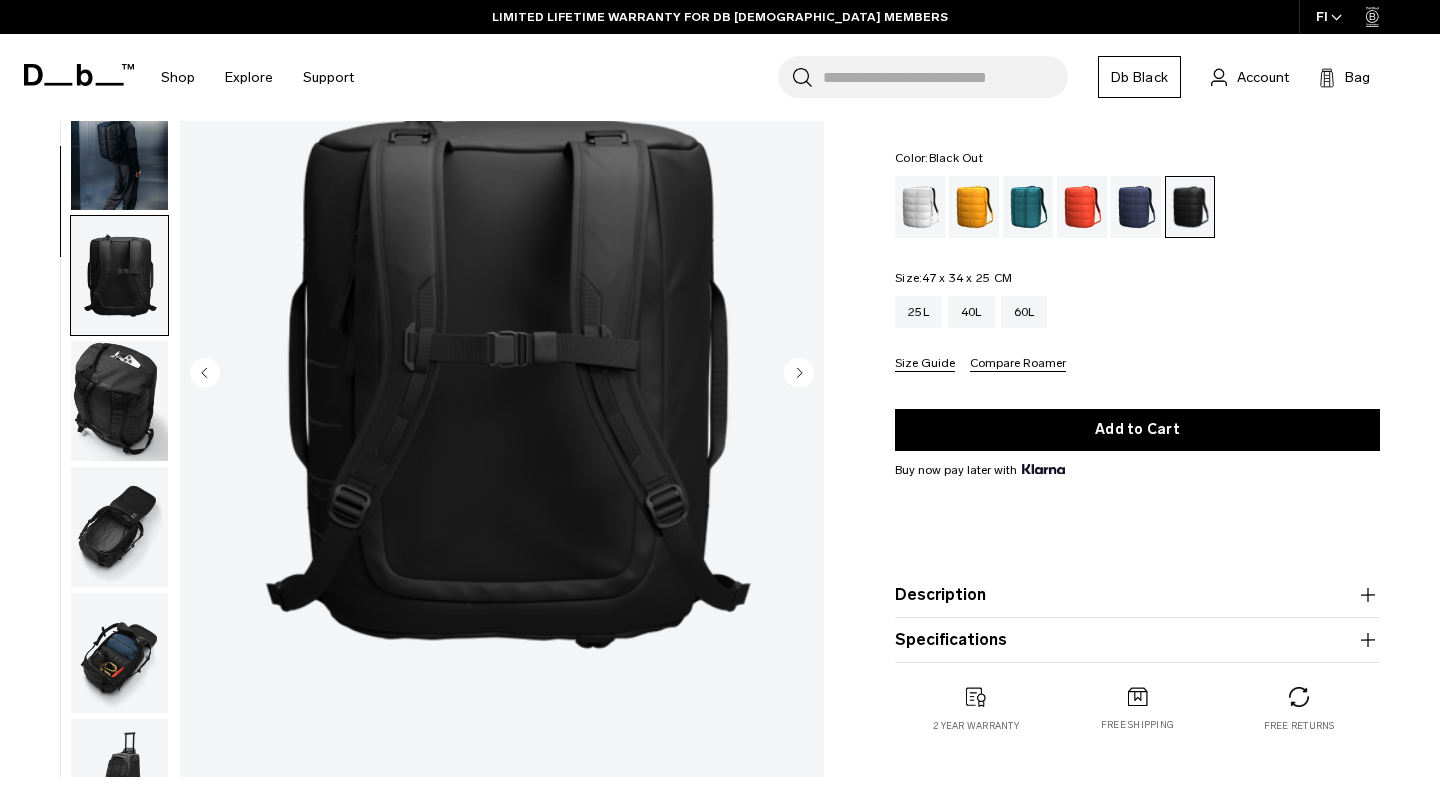 scroll, scrollTop: 0, scrollLeft: 0, axis: both 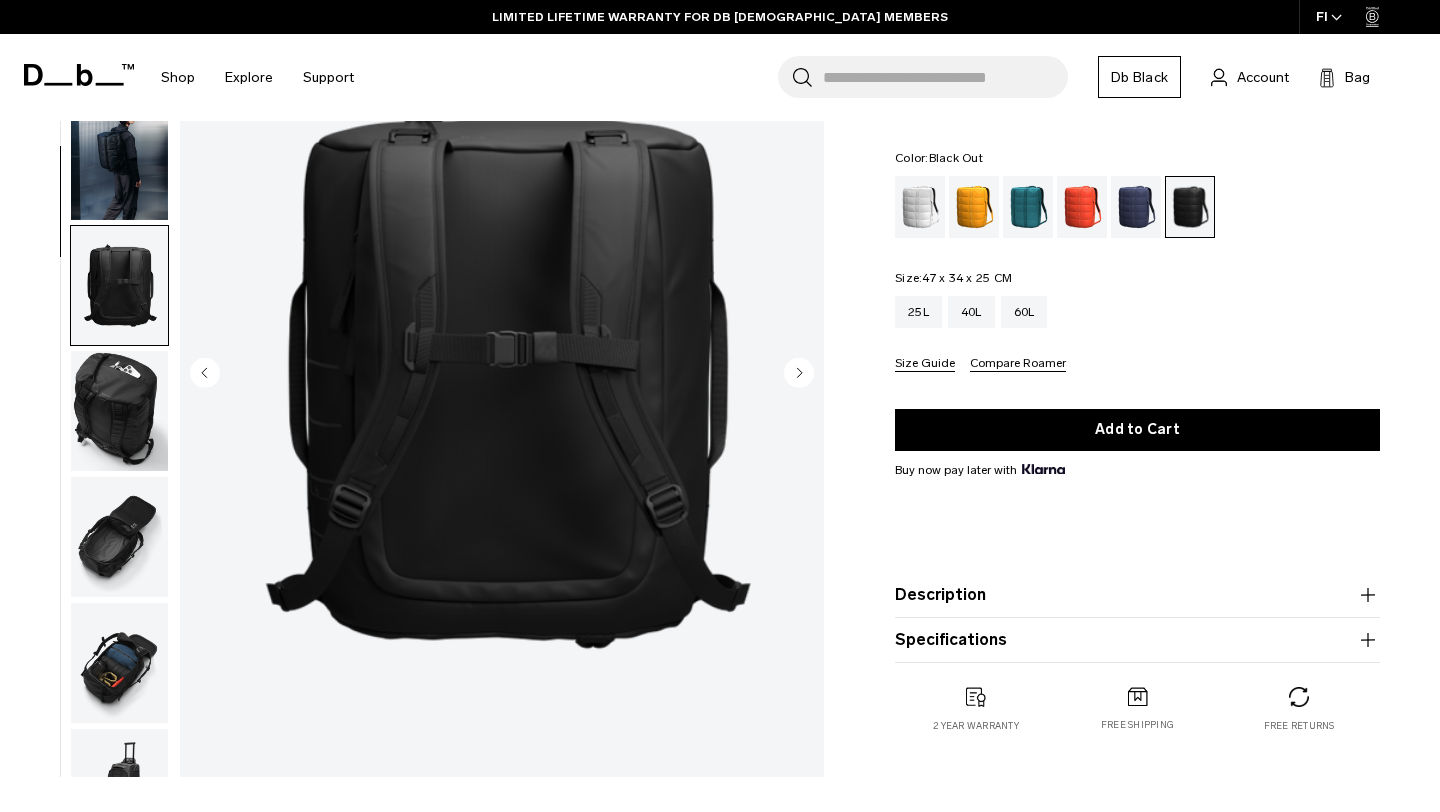 click at bounding box center (119, 160) 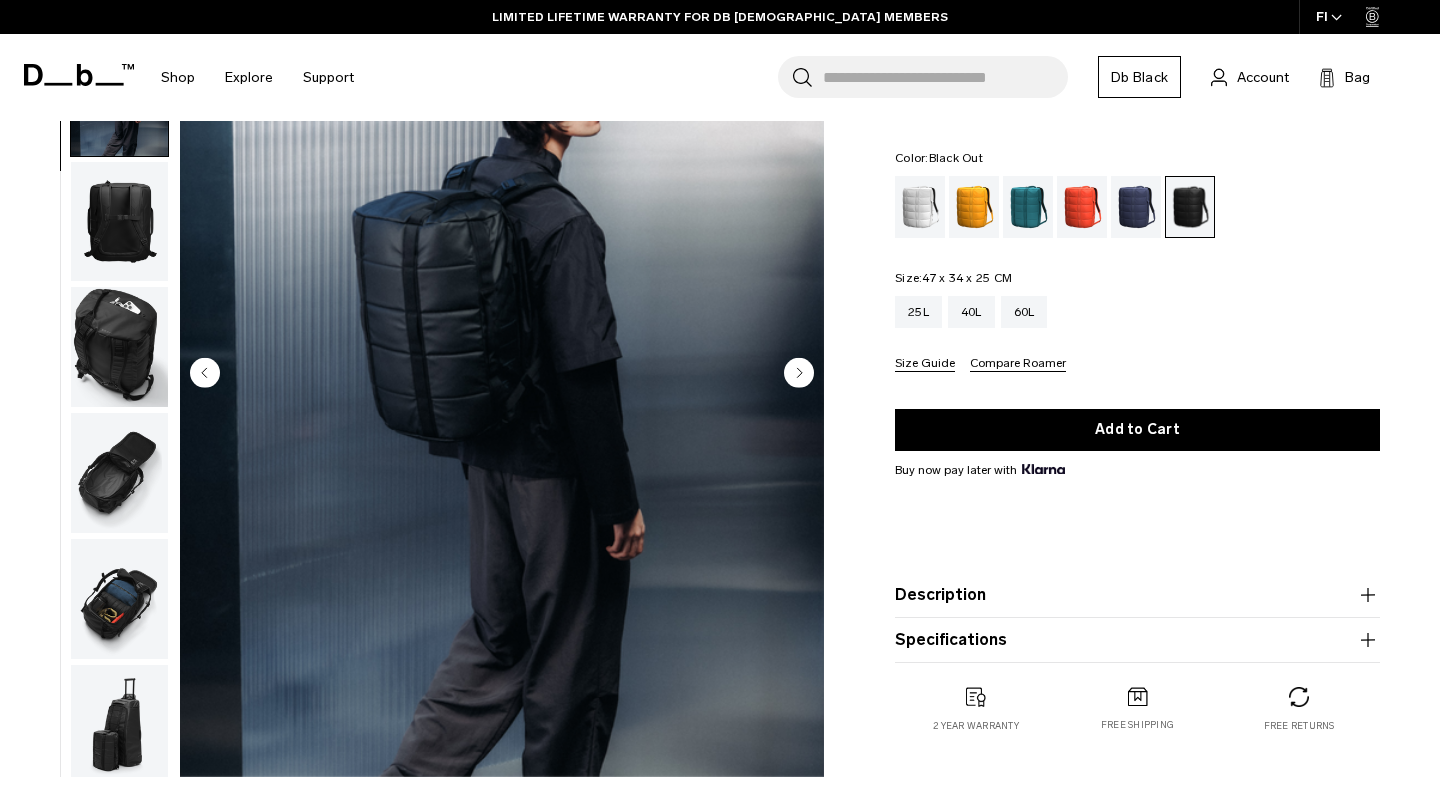 scroll, scrollTop: 126, scrollLeft: 0, axis: vertical 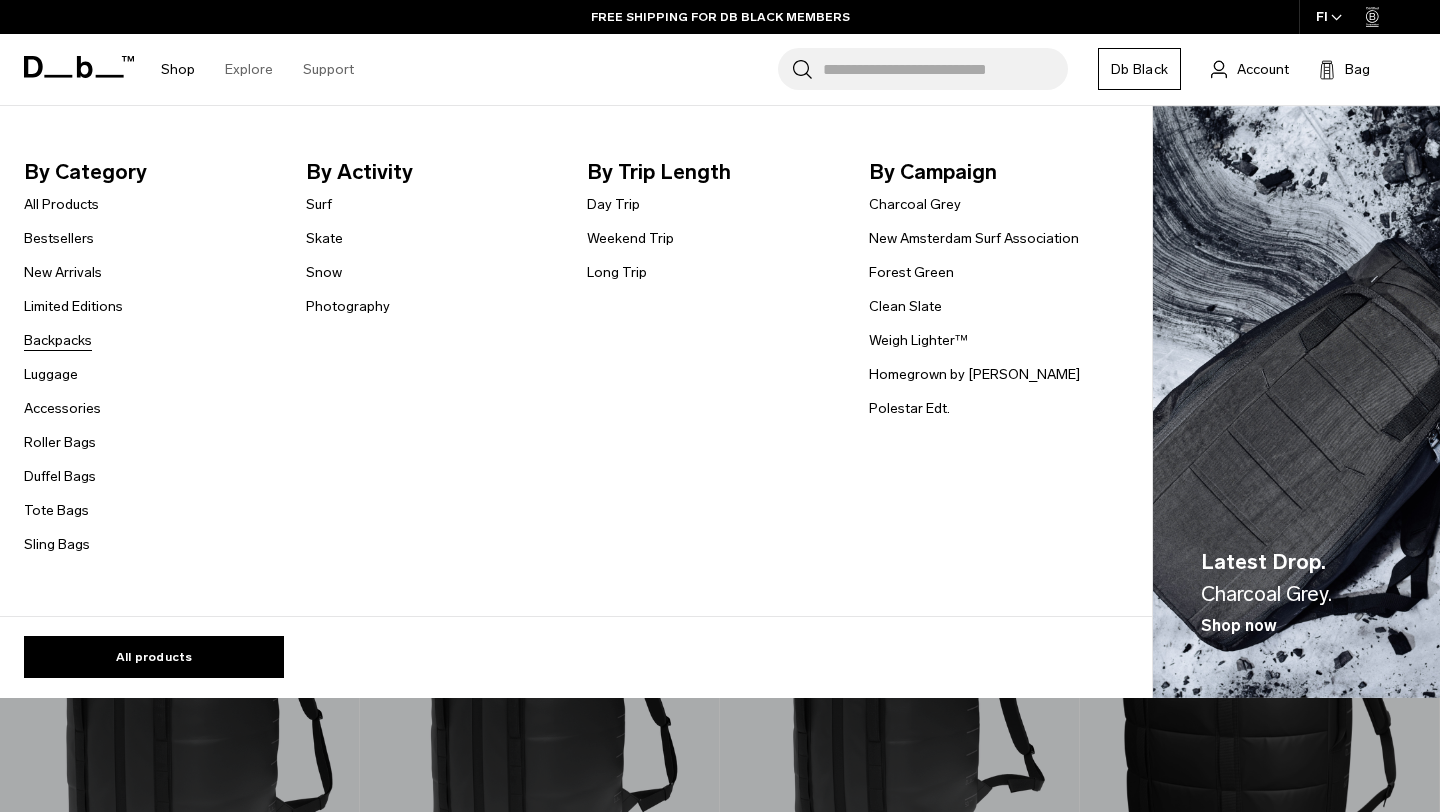 click on "Backpacks" at bounding box center (58, 340) 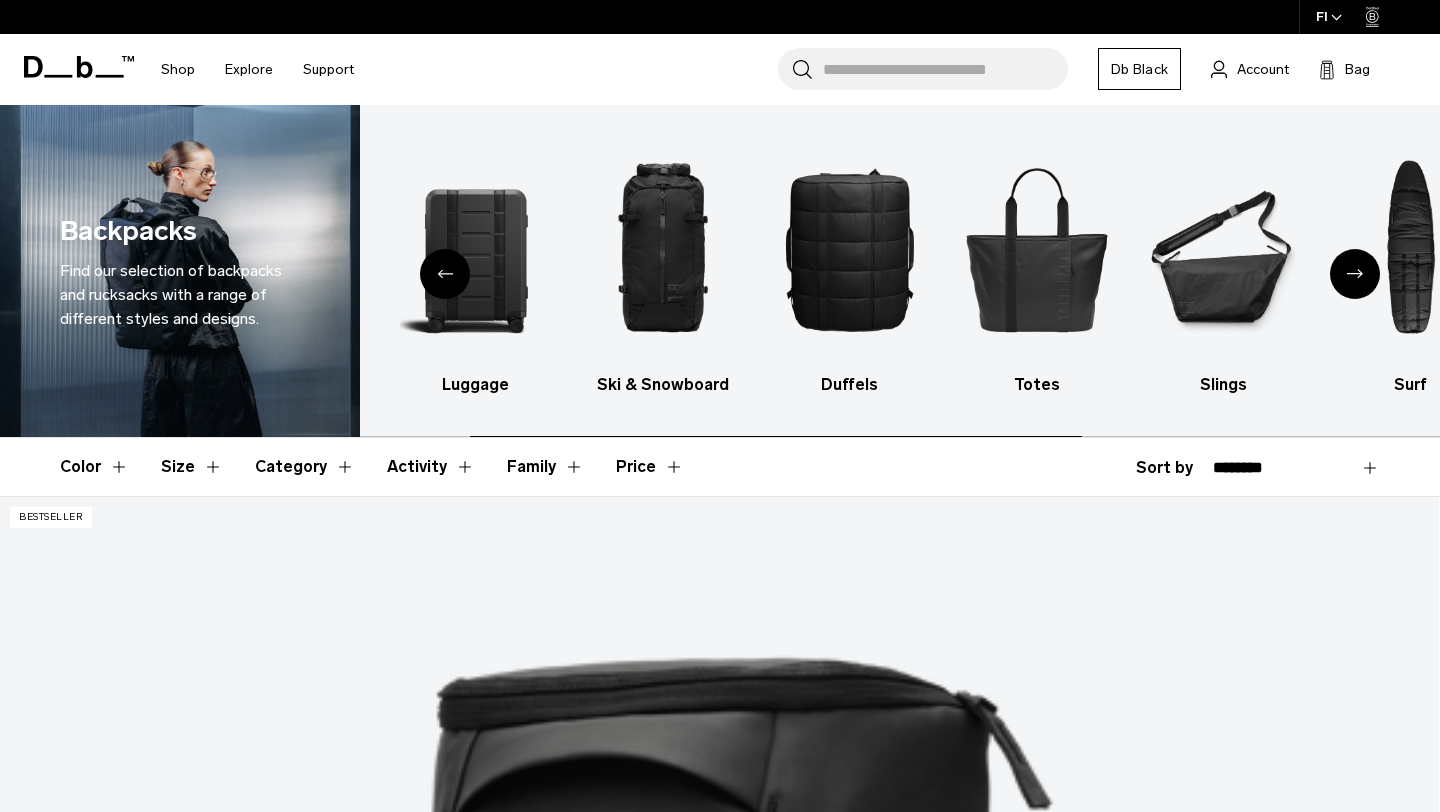 scroll, scrollTop: 0, scrollLeft: 0, axis: both 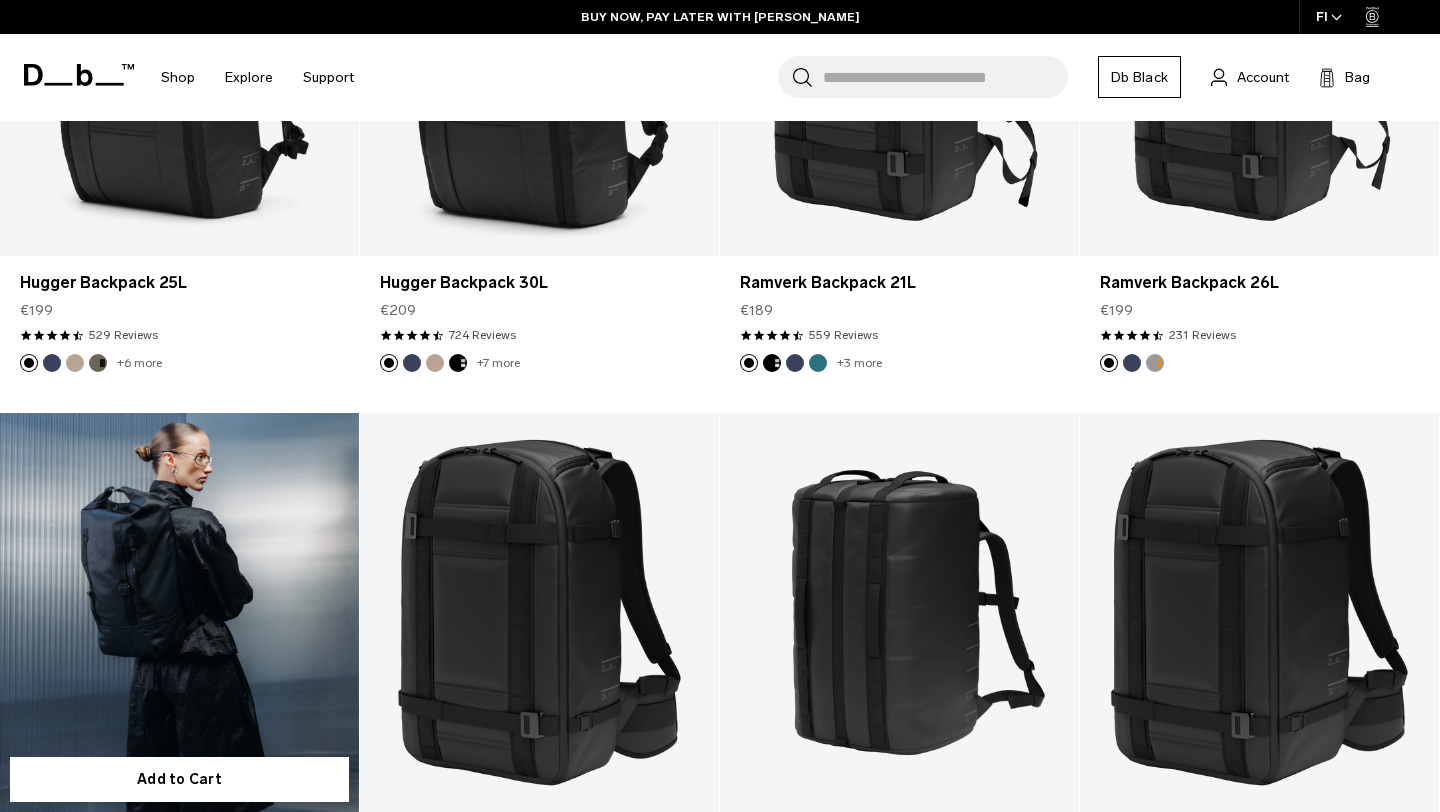 click at bounding box center (179, 612) 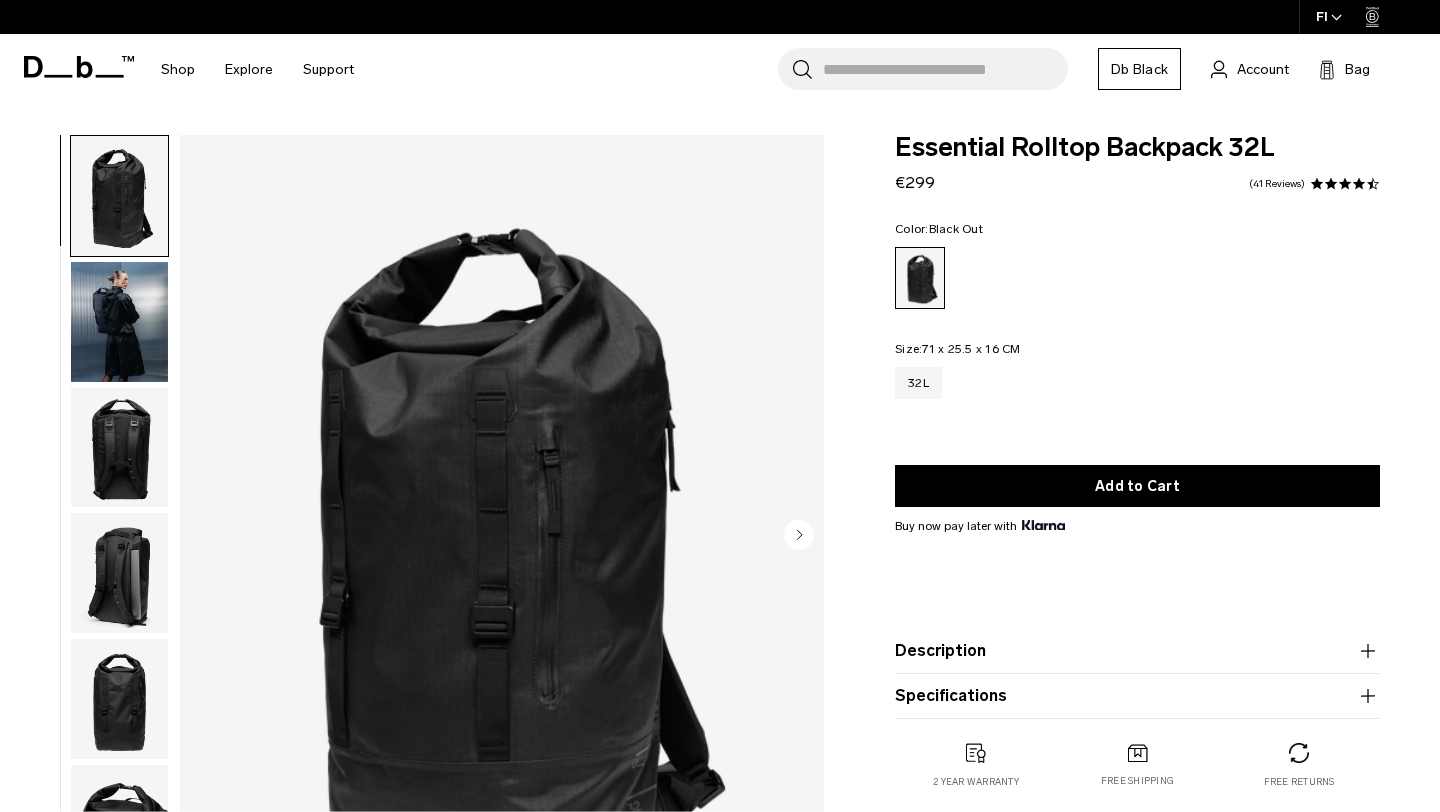 scroll, scrollTop: 0, scrollLeft: 0, axis: both 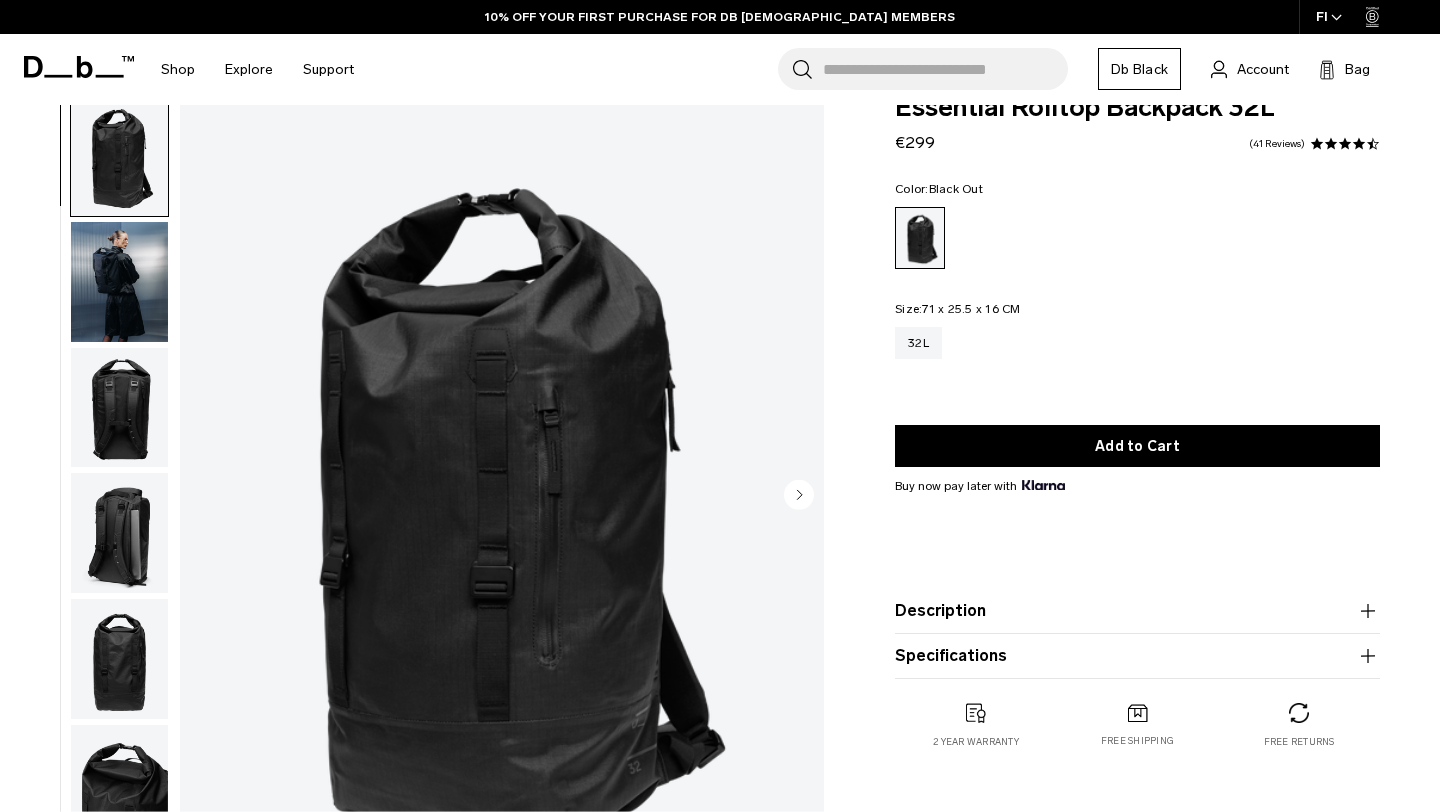 click at bounding box center [119, 533] 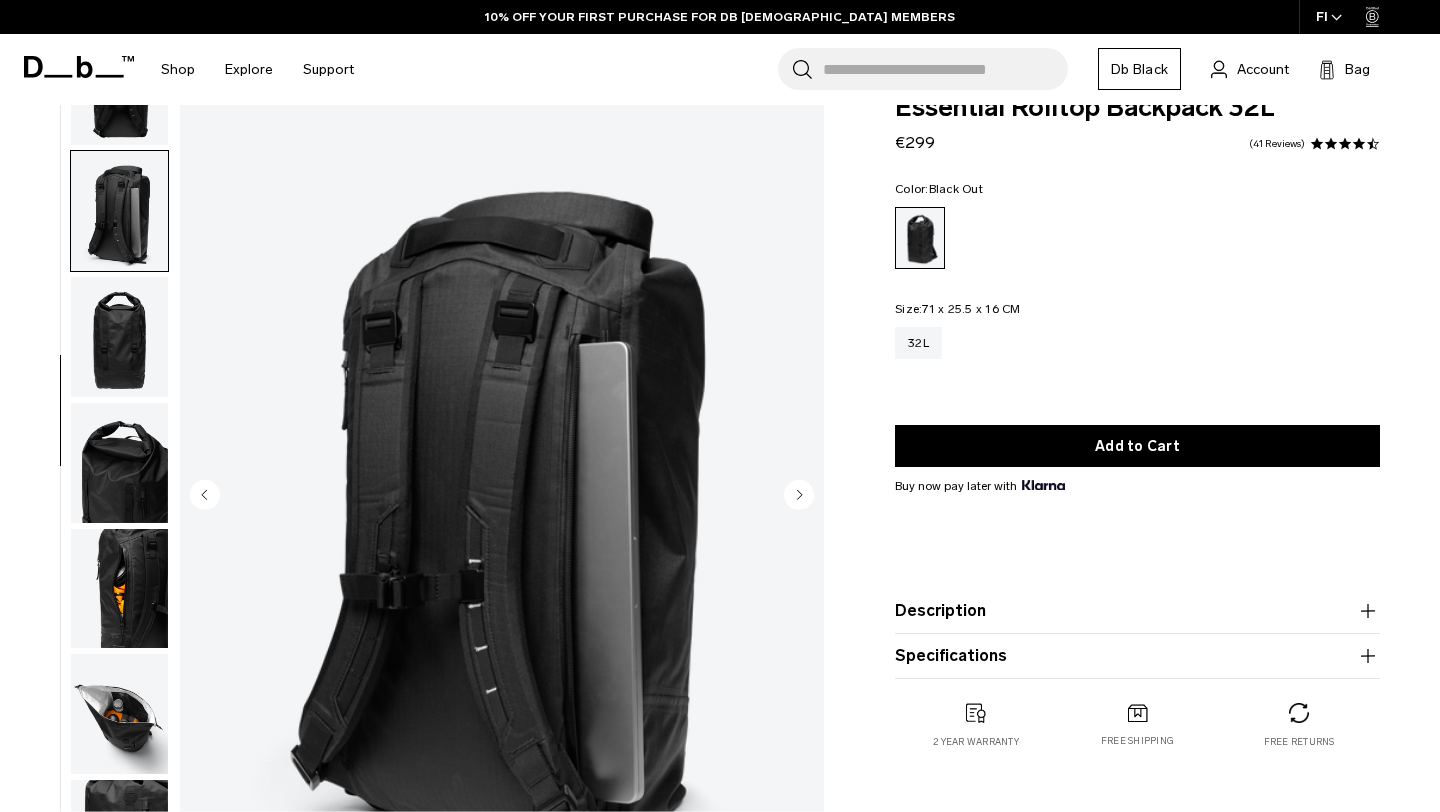 scroll, scrollTop: 324, scrollLeft: 0, axis: vertical 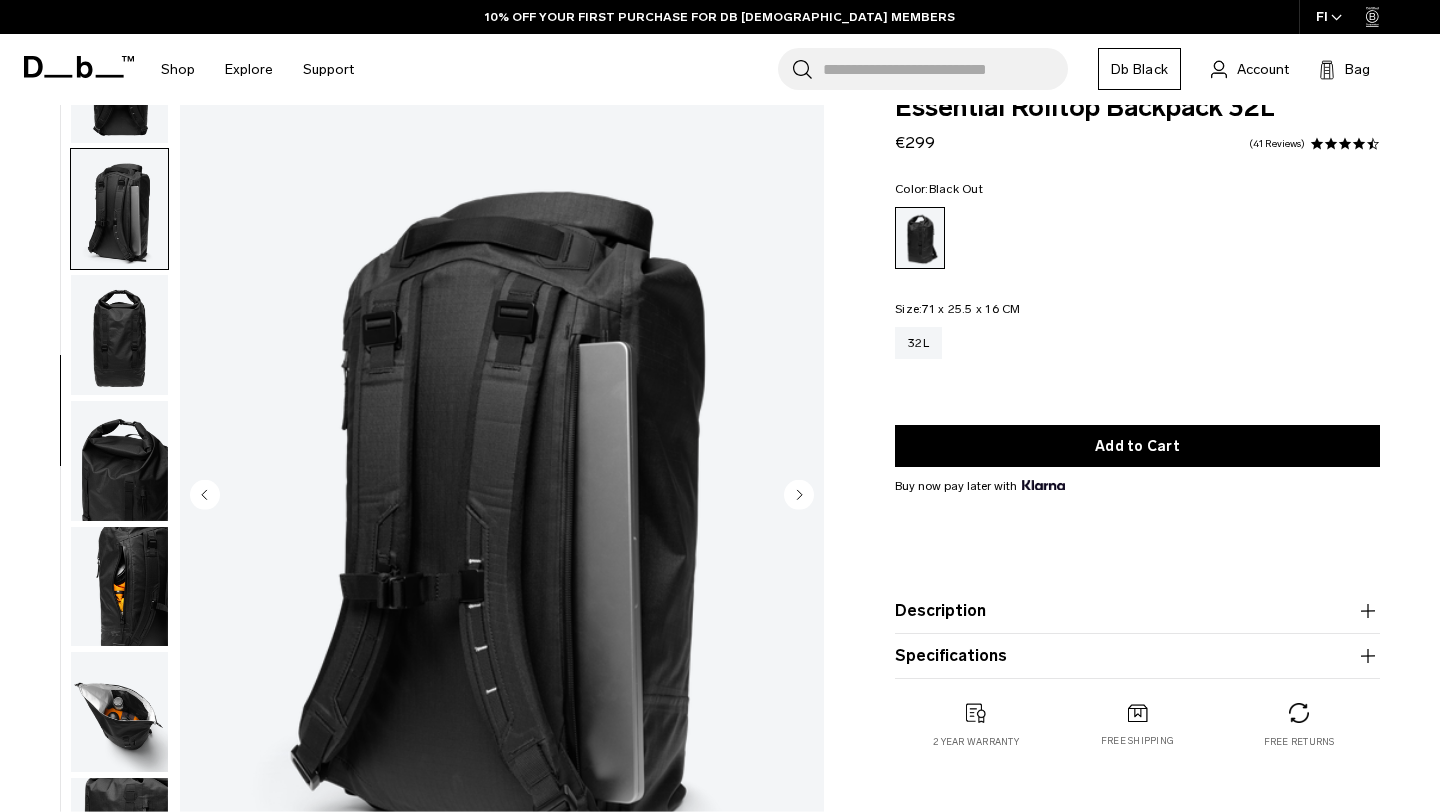 click at bounding box center (119, 461) 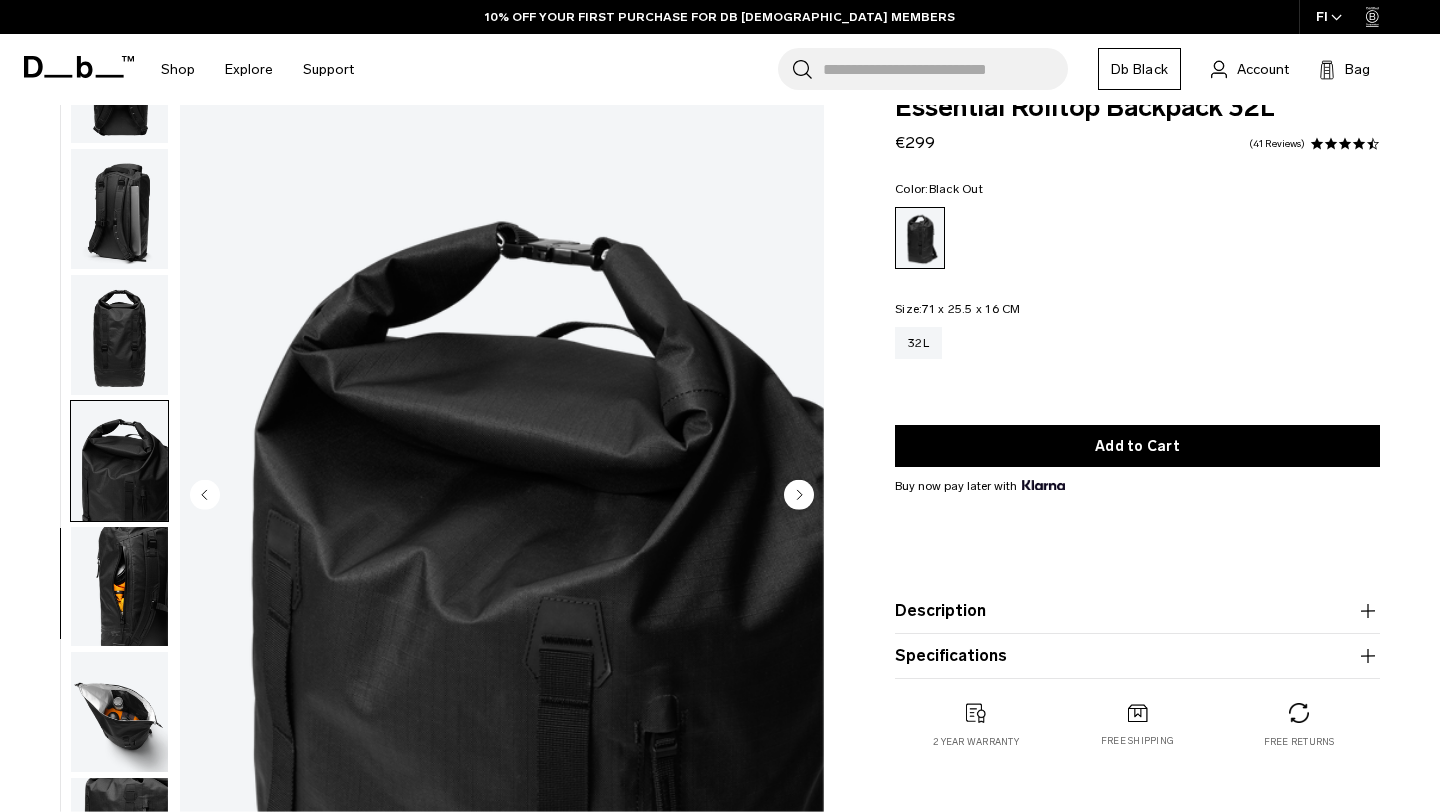 click at bounding box center (119, 461) 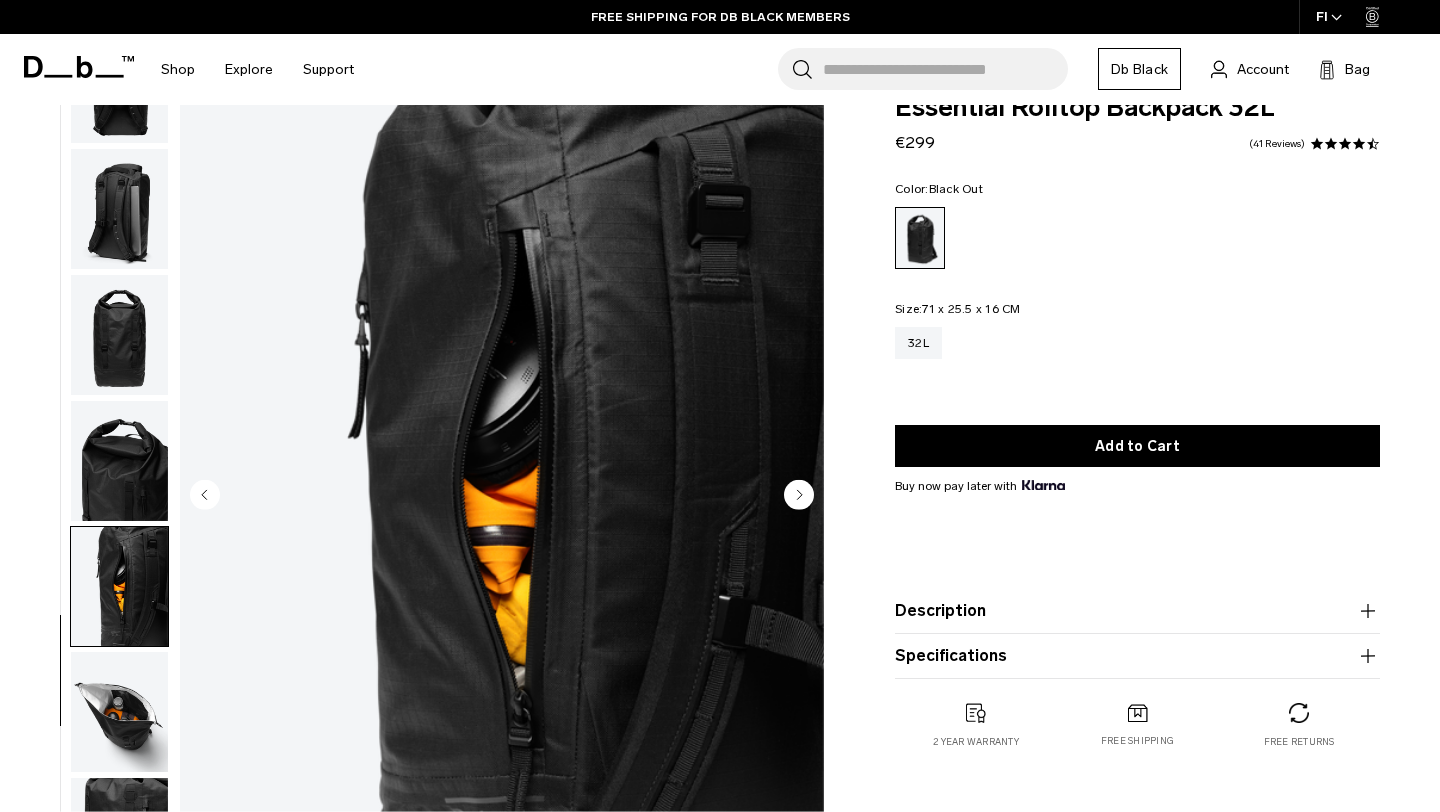 scroll, scrollTop: 324, scrollLeft: 0, axis: vertical 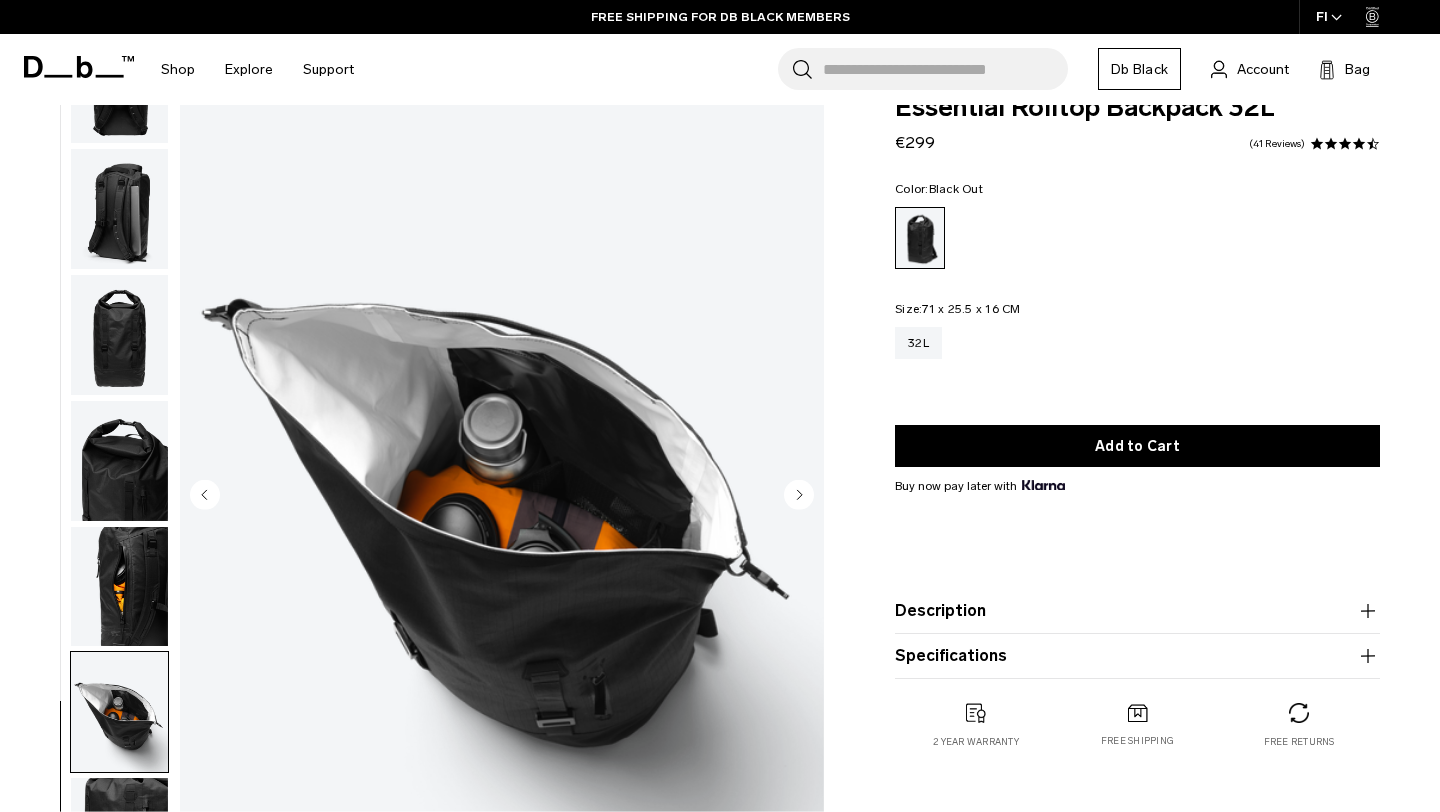 click at bounding box center (119, 587) 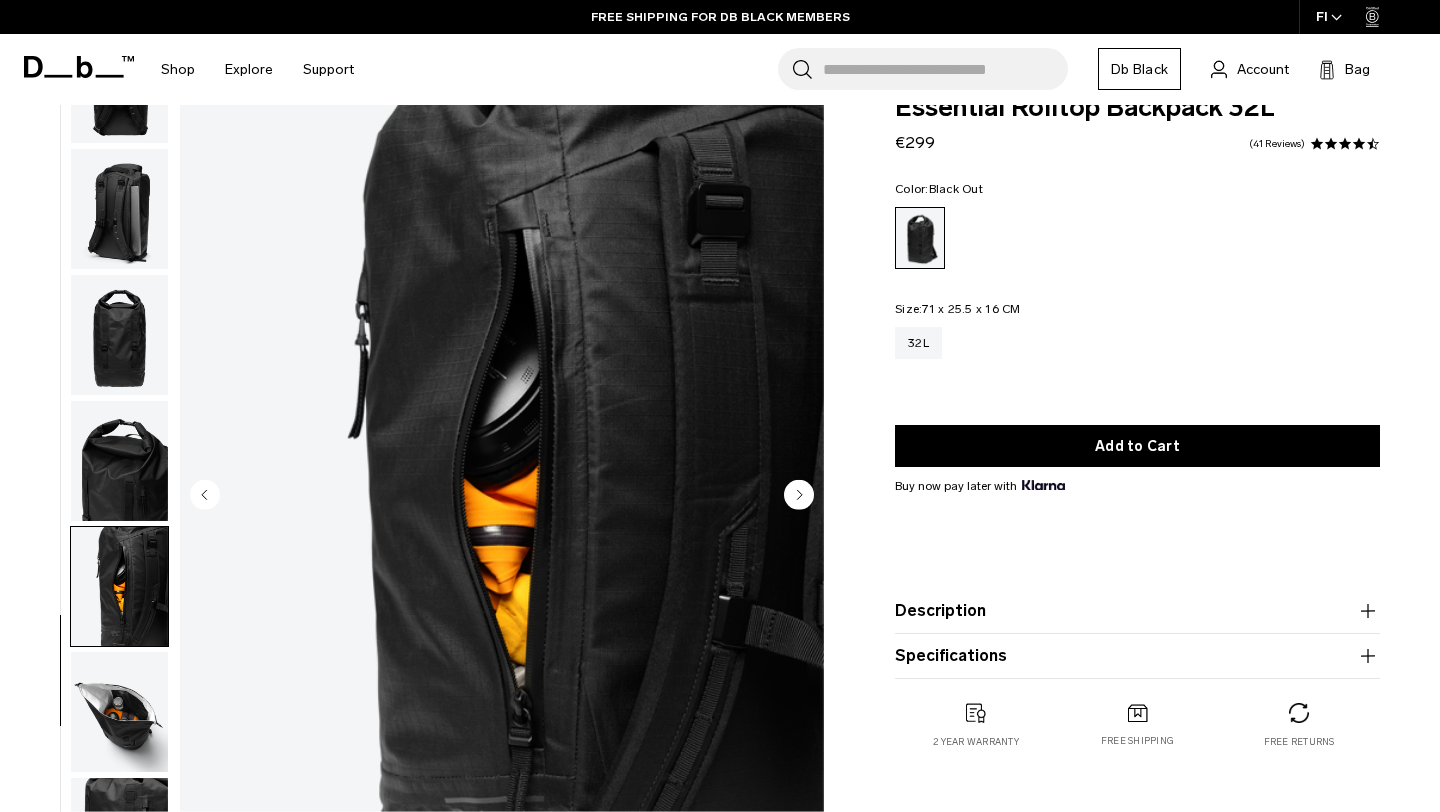 click at bounding box center [119, 461] 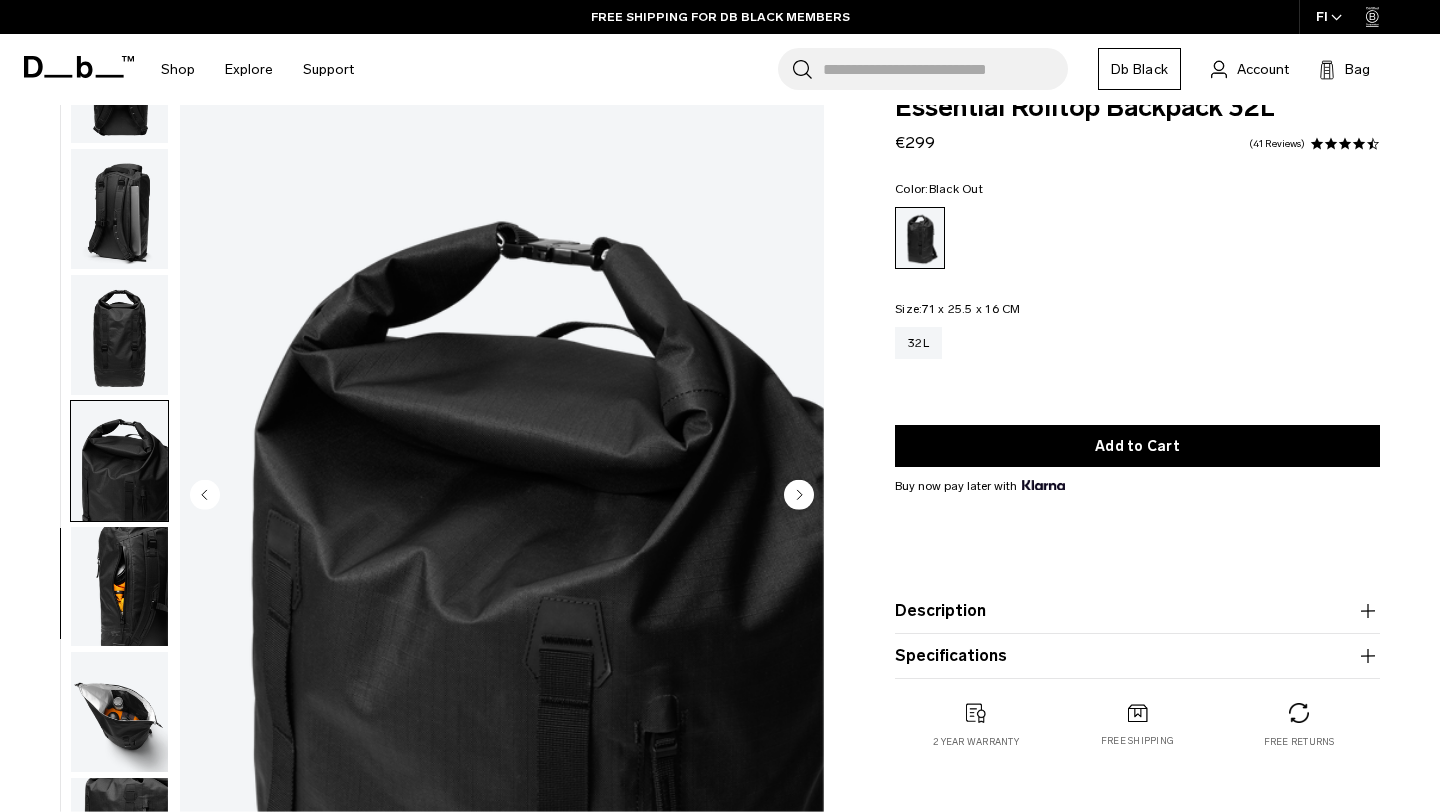 click at bounding box center [119, 335] 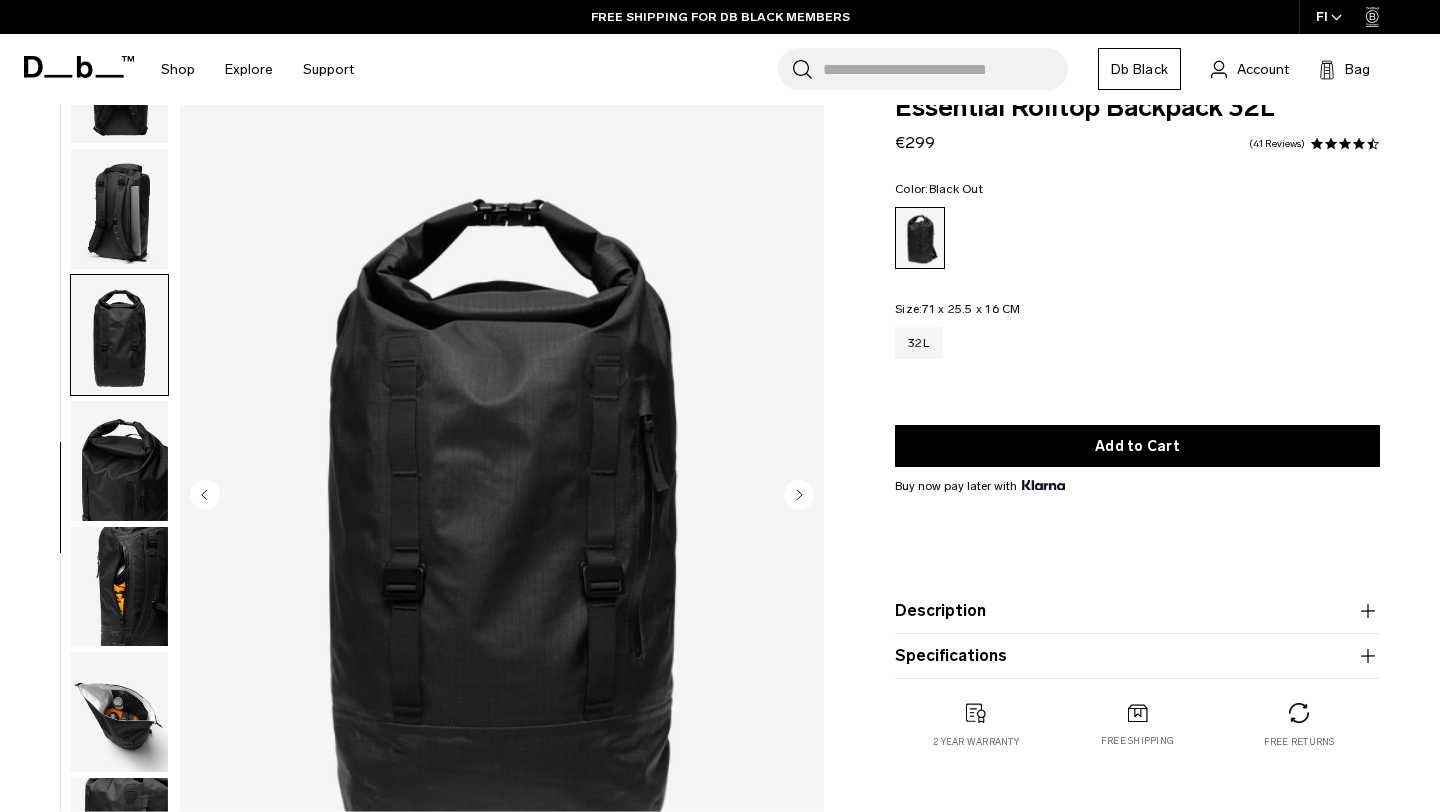 click at bounding box center (119, 209) 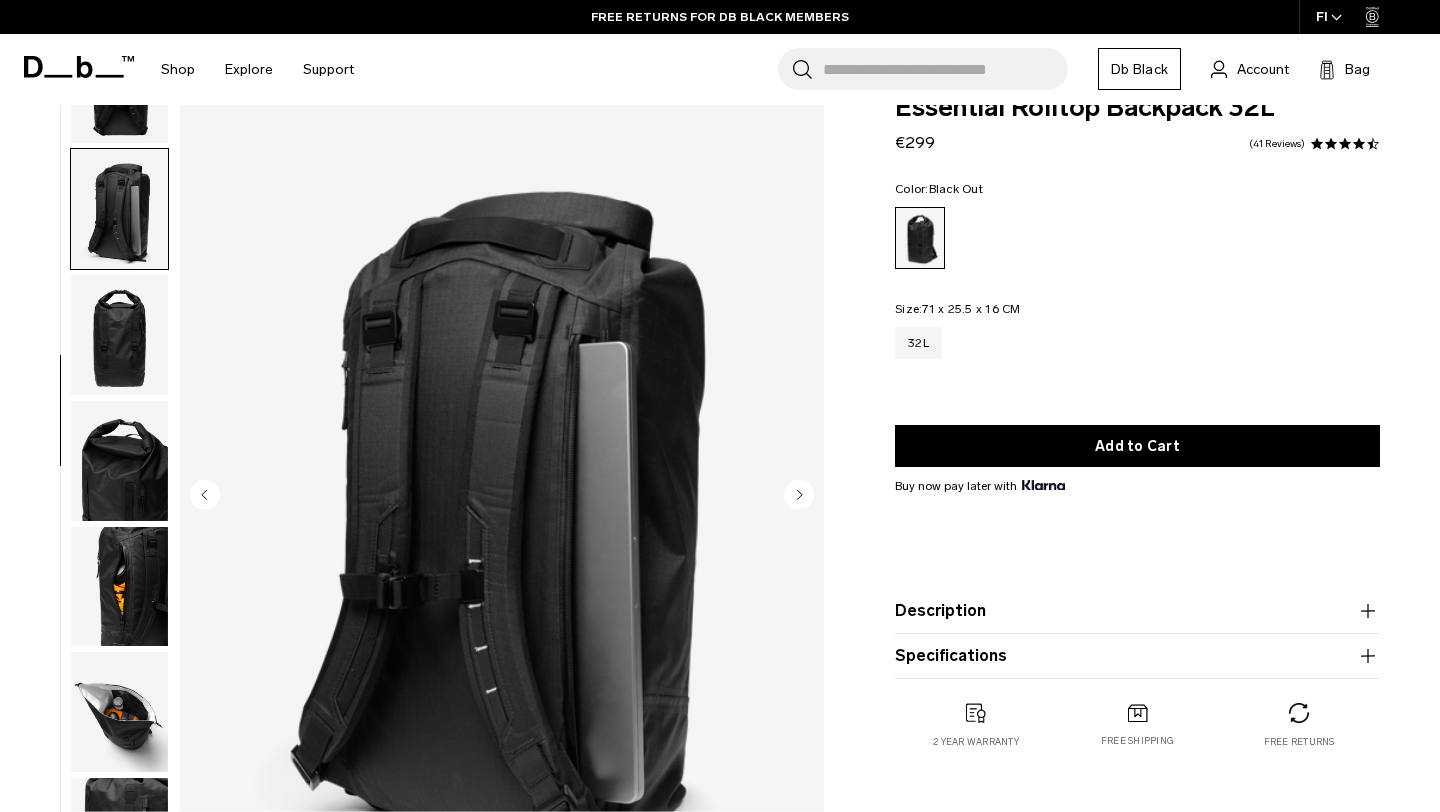 click at bounding box center [119, 335] 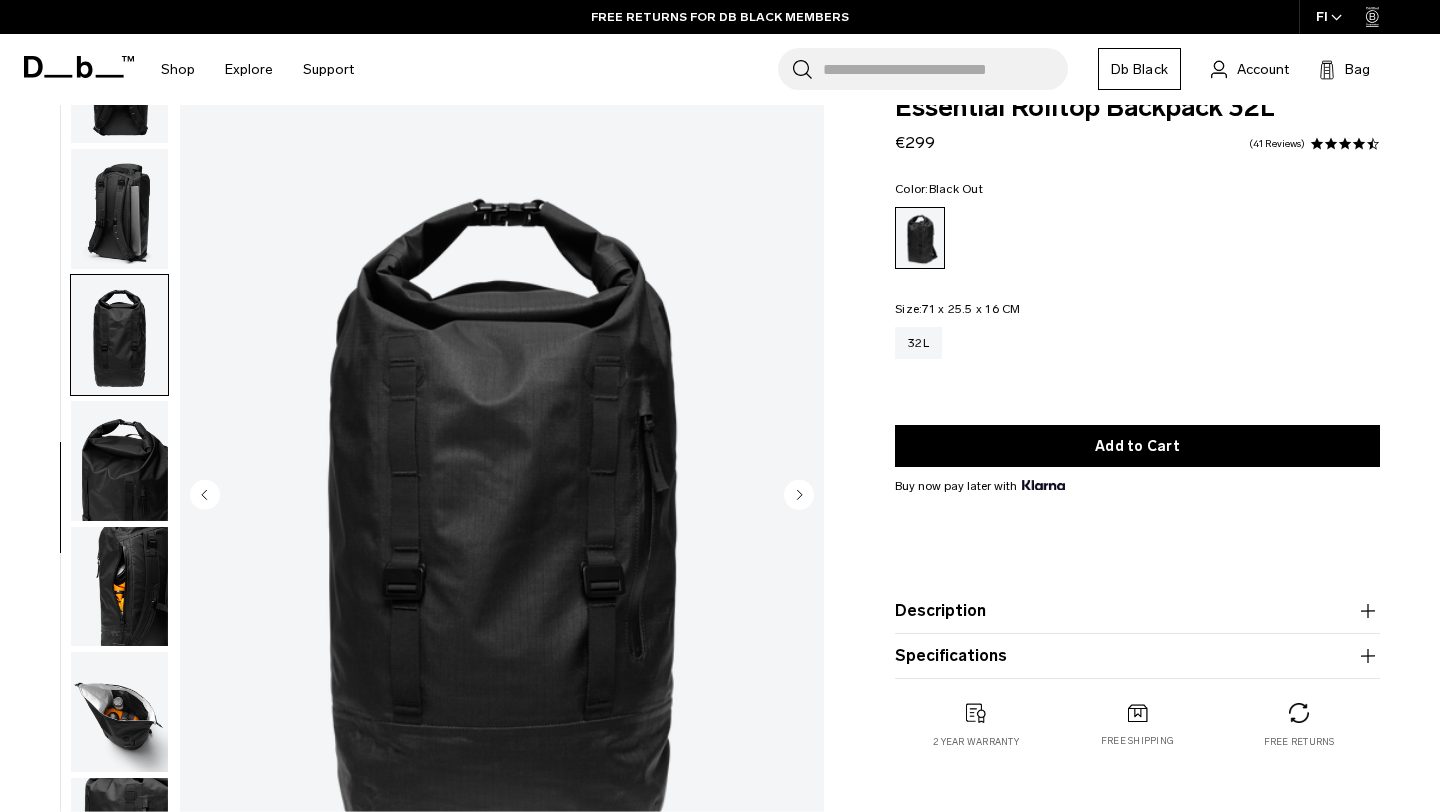 click at bounding box center [119, 209] 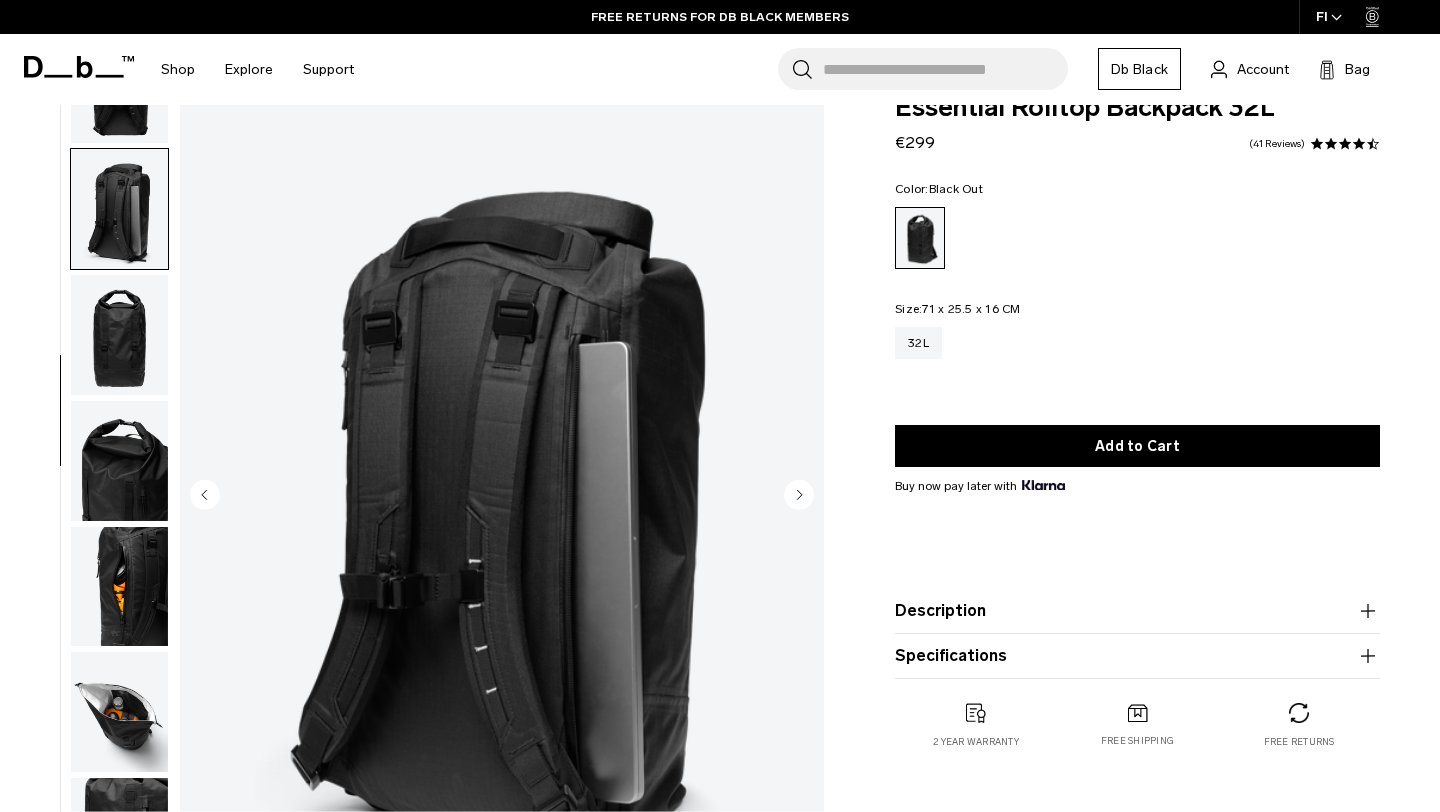 click at bounding box center [119, 335] 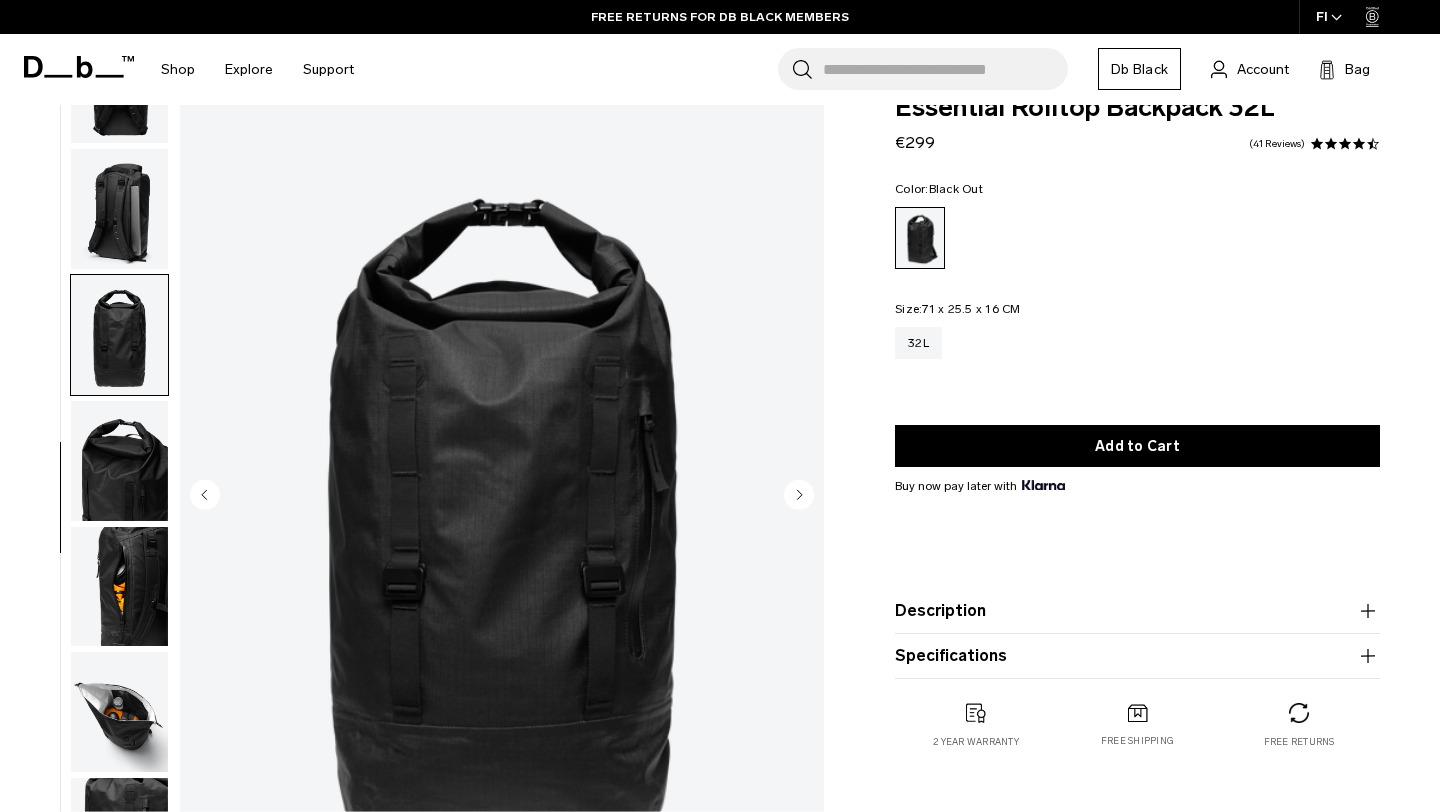 click at bounding box center (119, 335) 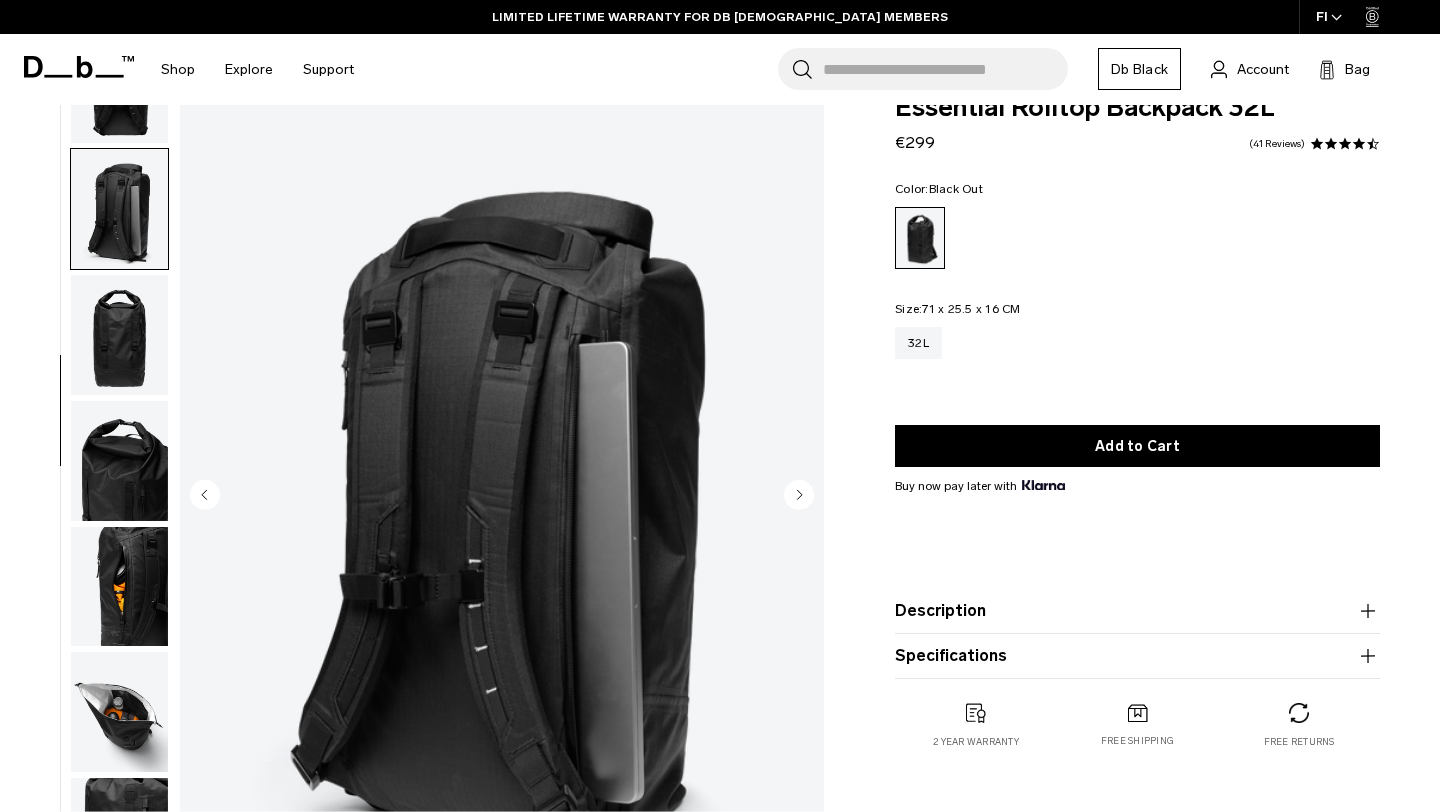 click at bounding box center (119, 335) 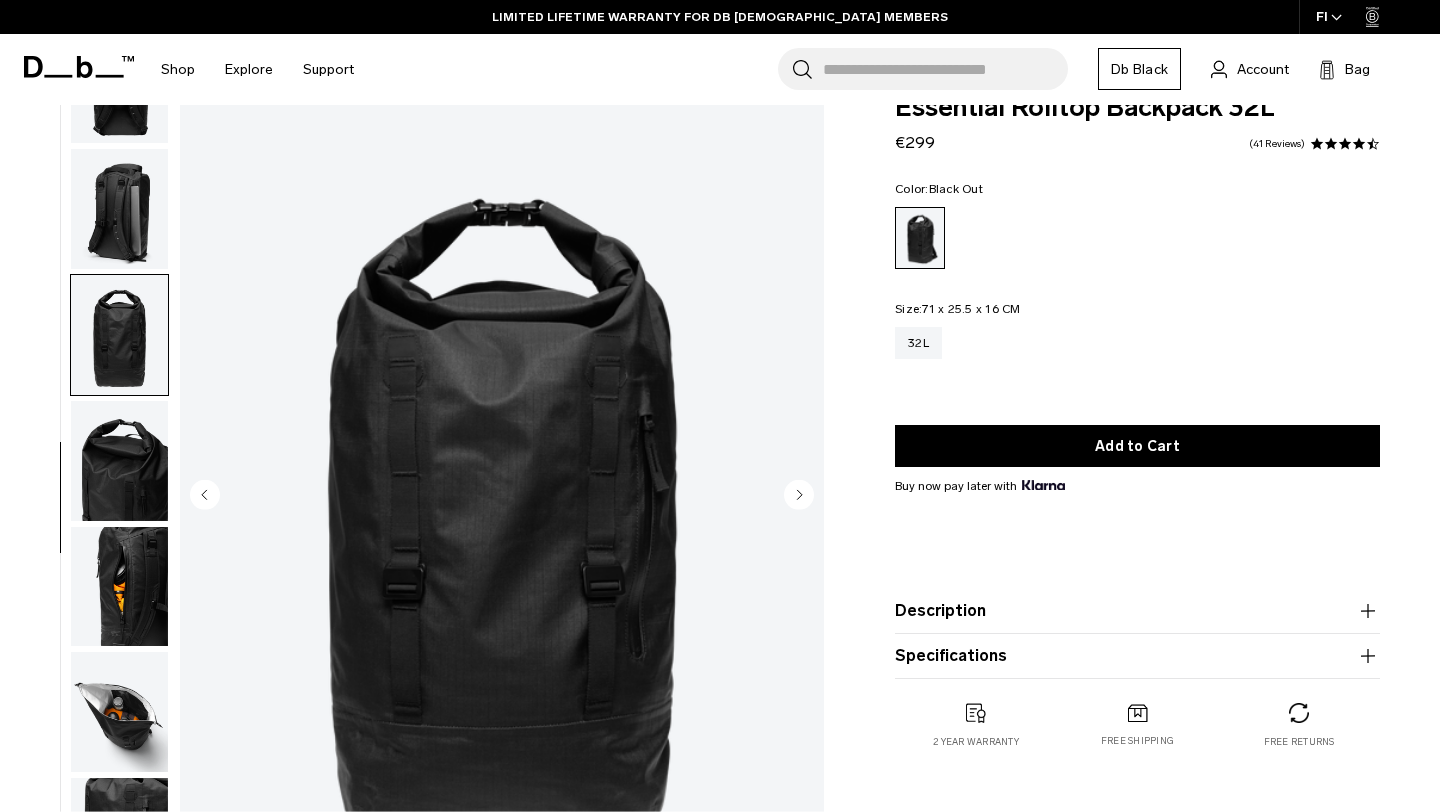 click at bounding box center (119, 461) 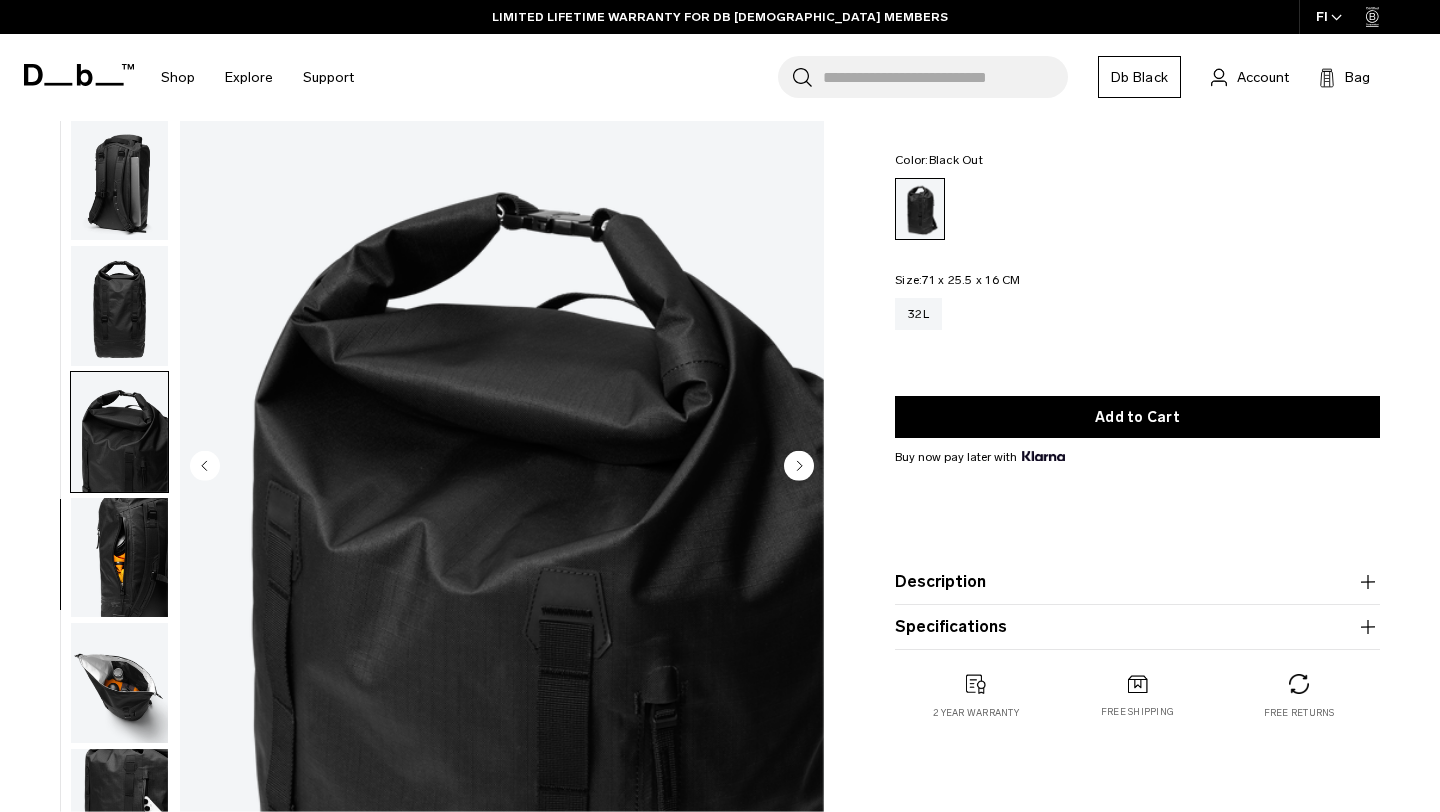 scroll, scrollTop: 58, scrollLeft: 0, axis: vertical 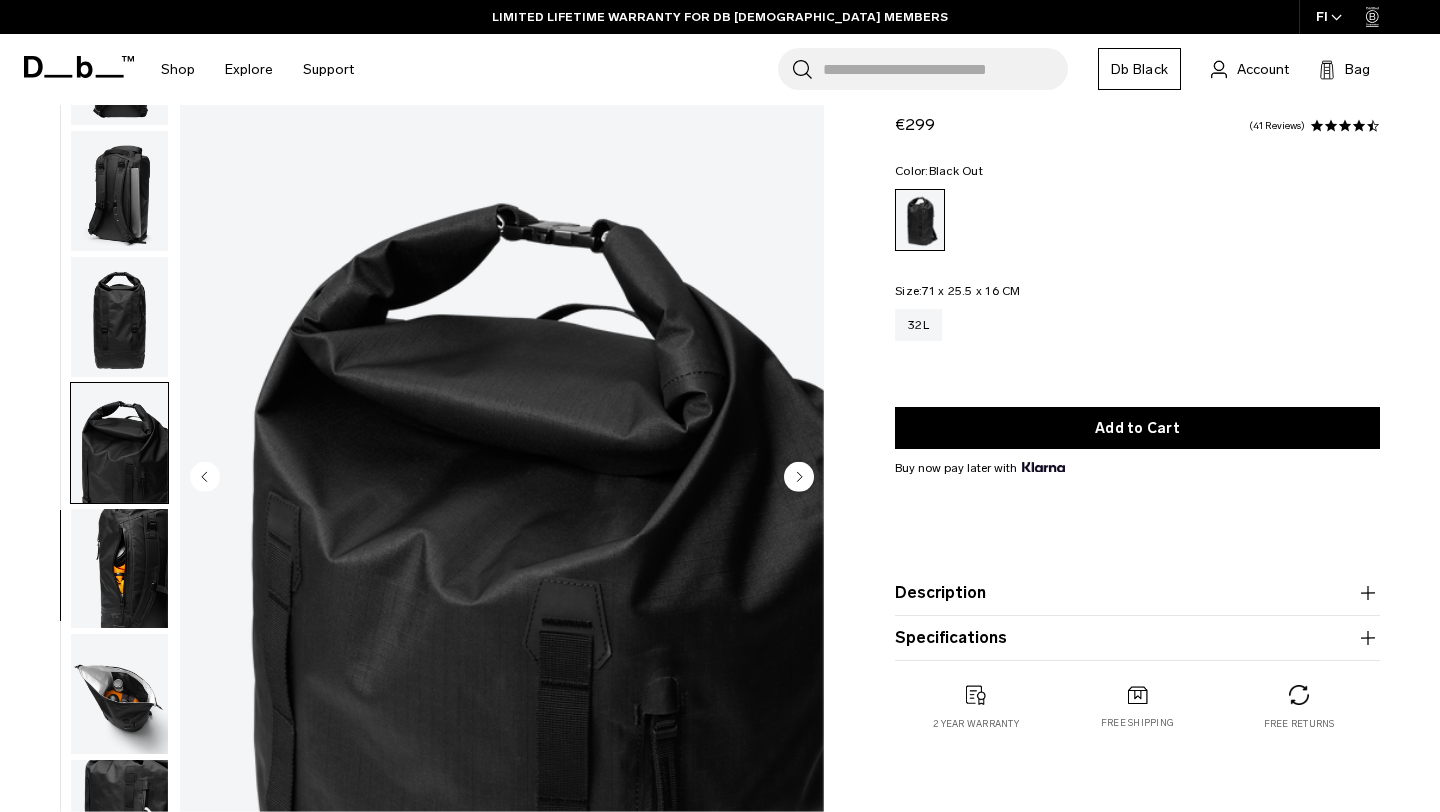 click at bounding box center [119, 569] 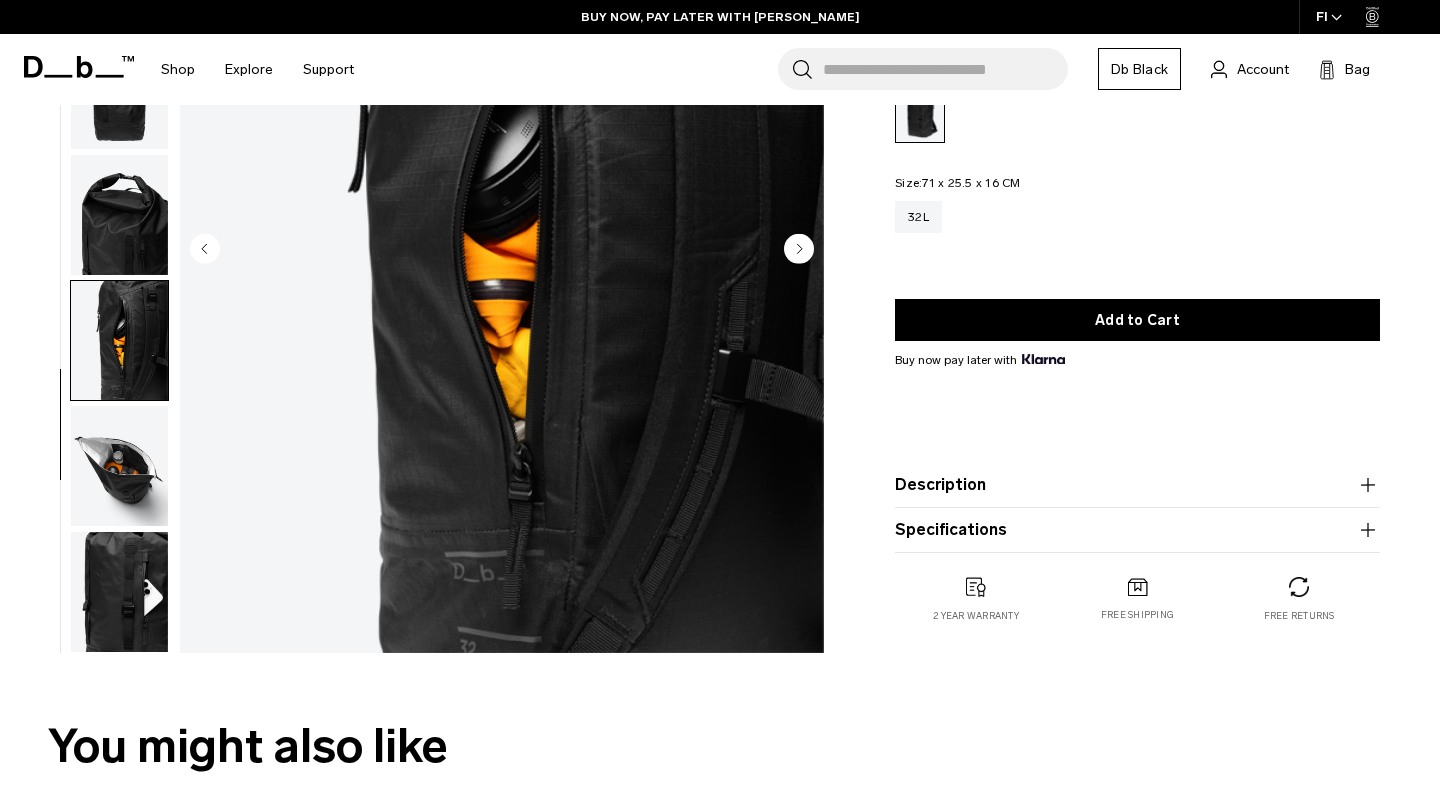 scroll, scrollTop: 289, scrollLeft: 0, axis: vertical 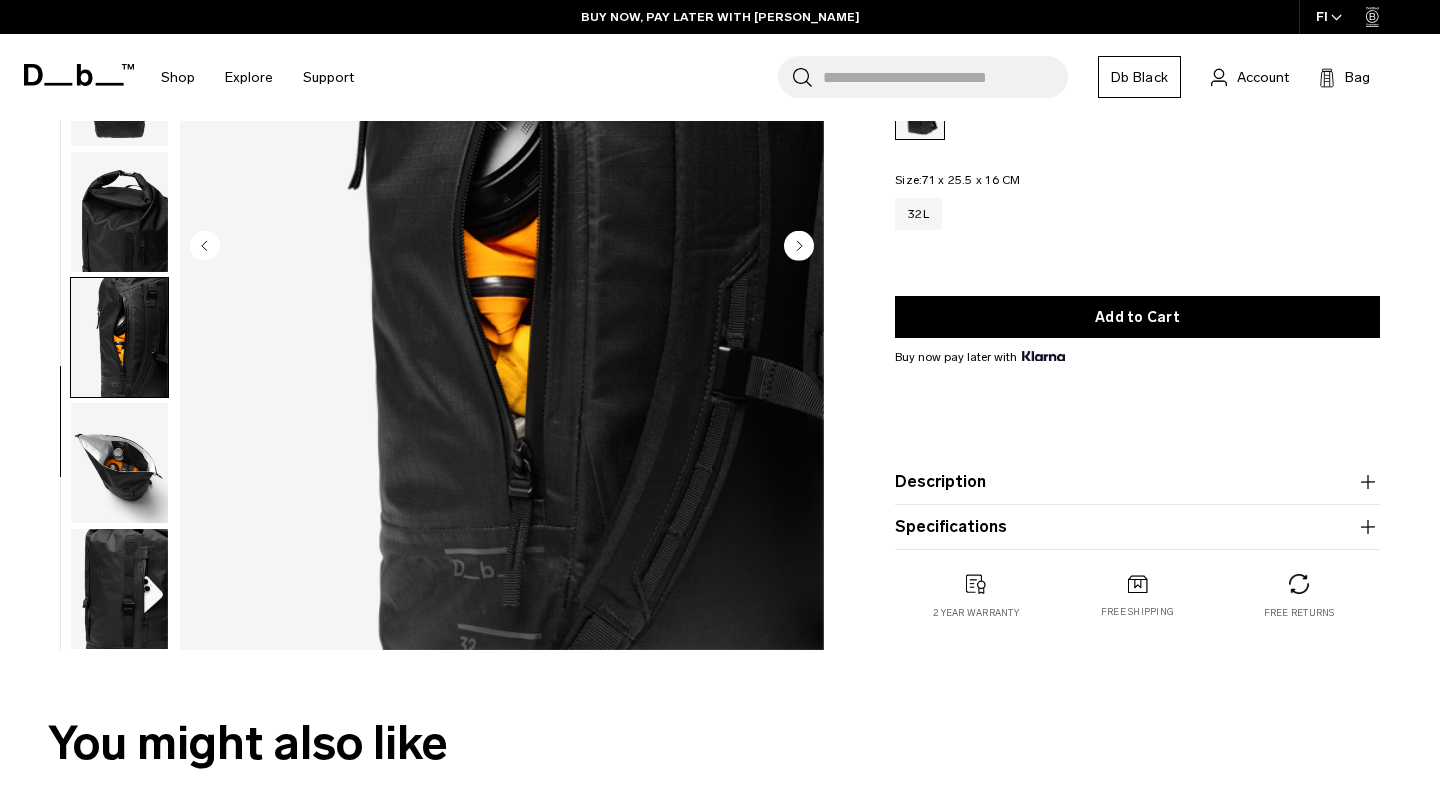 click at bounding box center [119, 589] 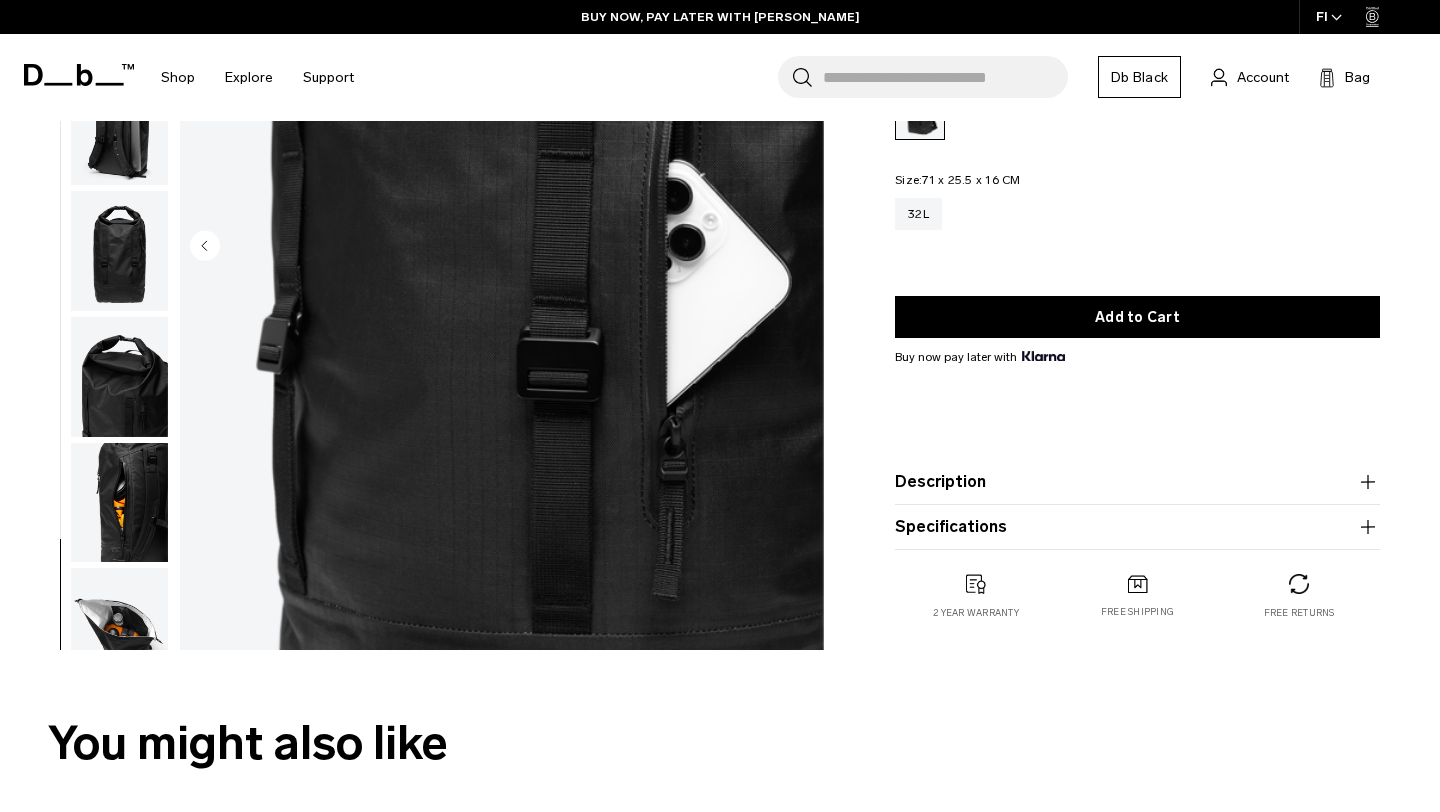 click at bounding box center (119, 503) 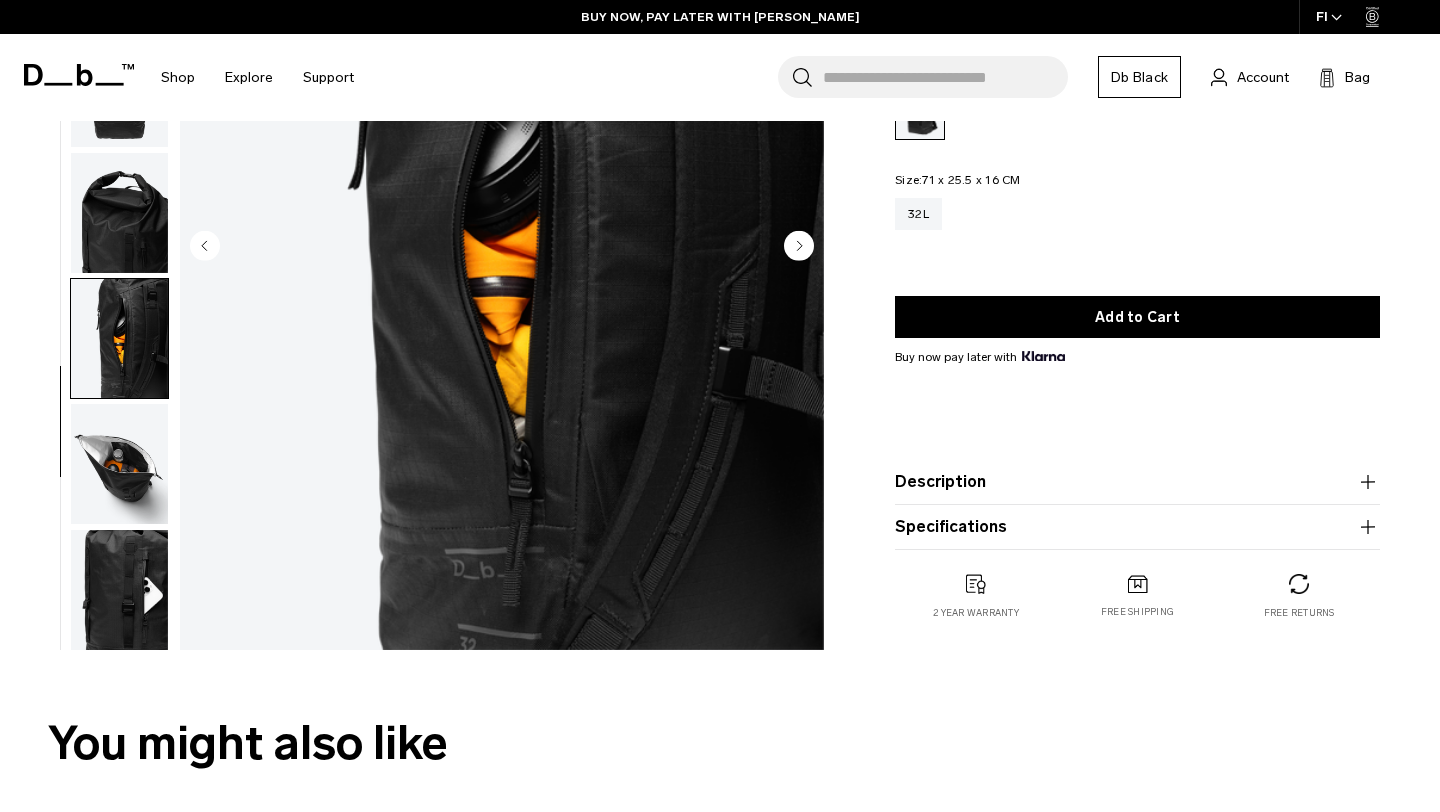 click at bounding box center [119, 590] 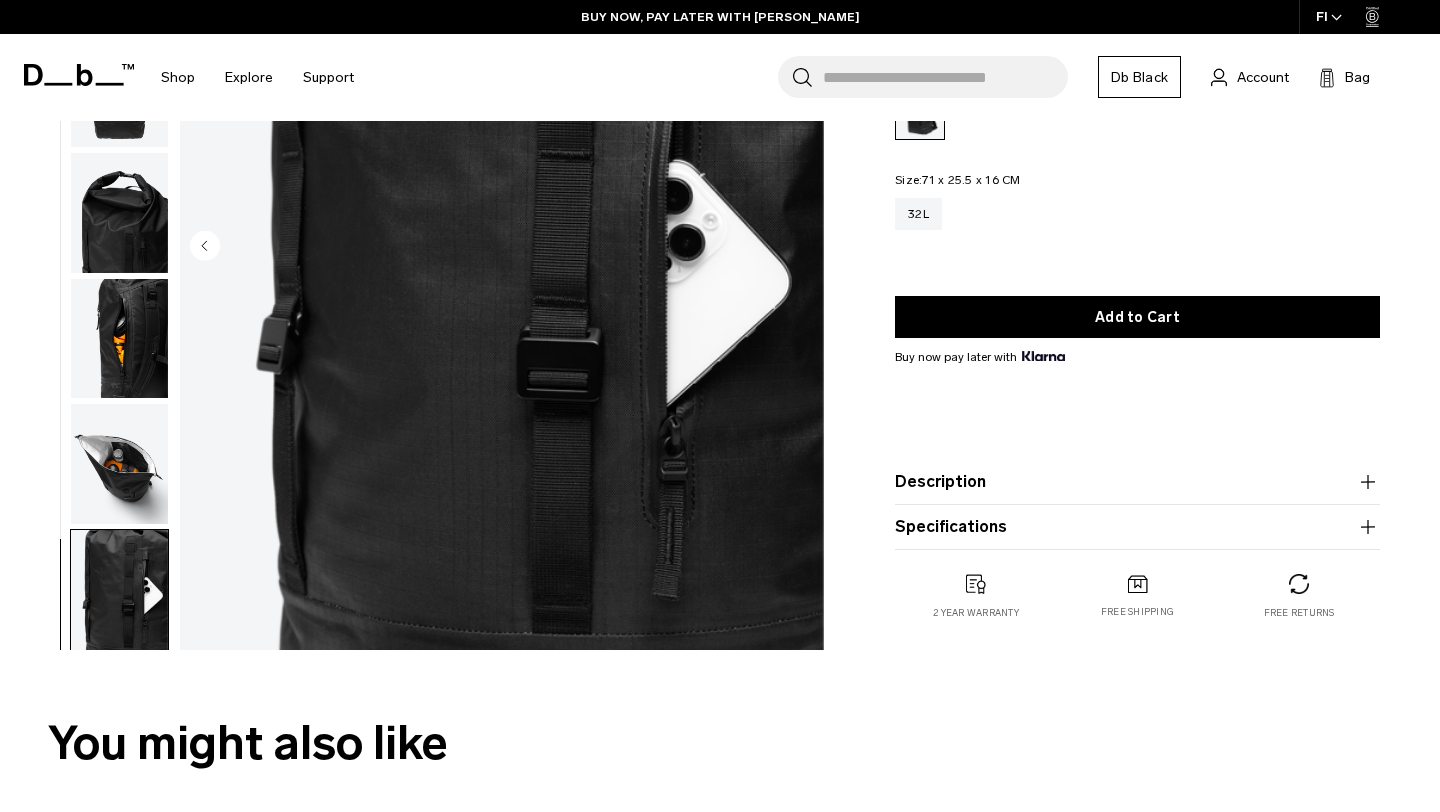 scroll, scrollTop: 324, scrollLeft: 0, axis: vertical 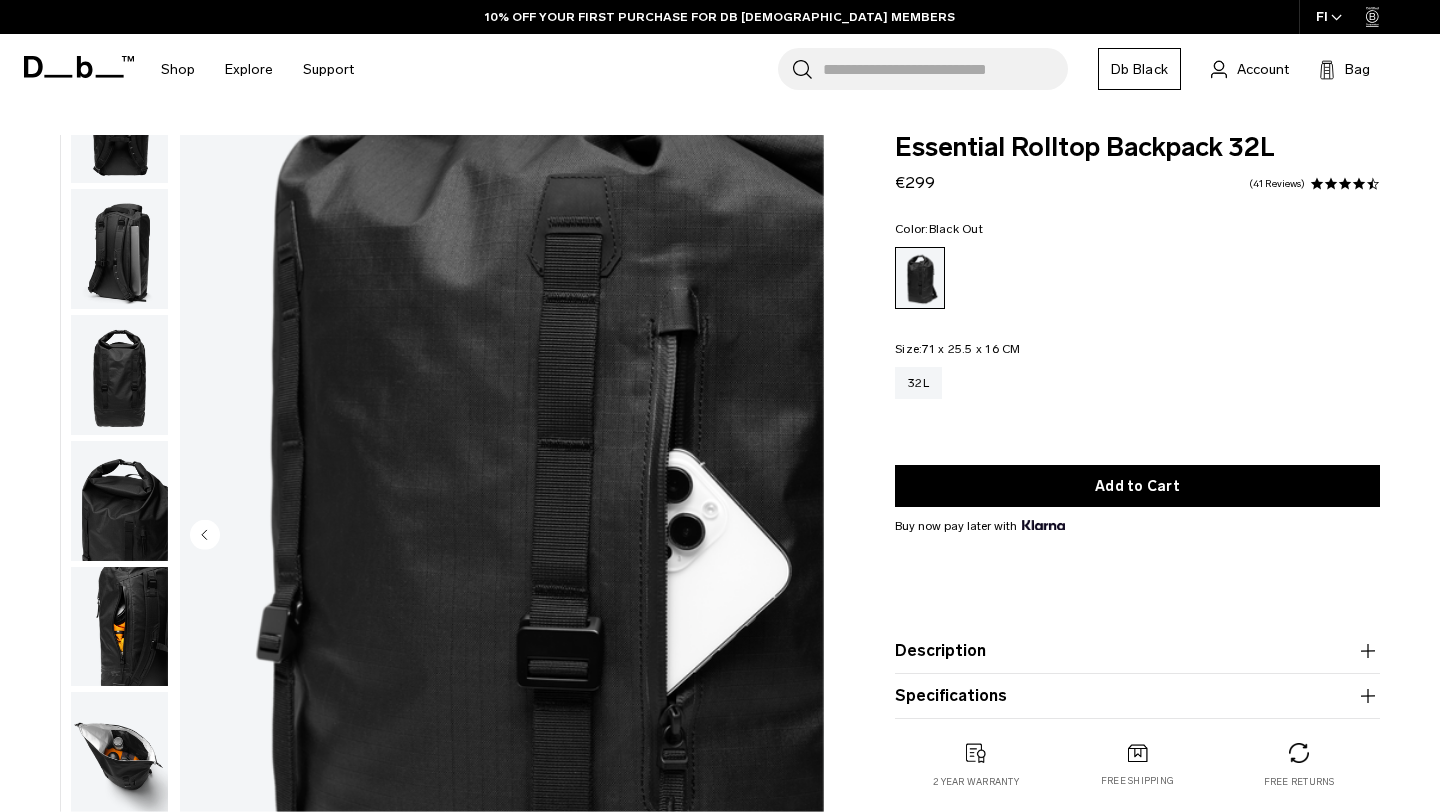 click at bounding box center [119, 249] 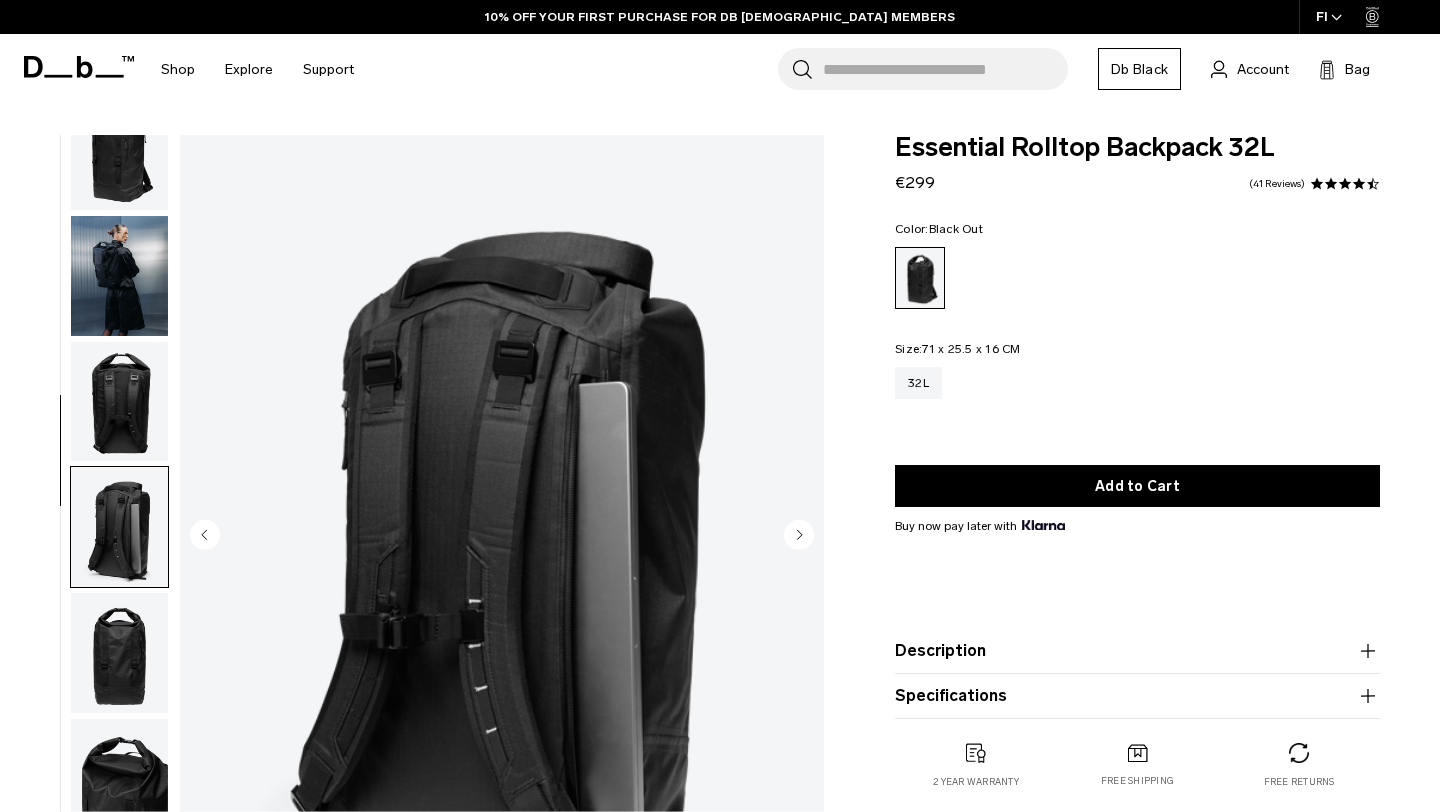 click at bounding box center (119, 402) 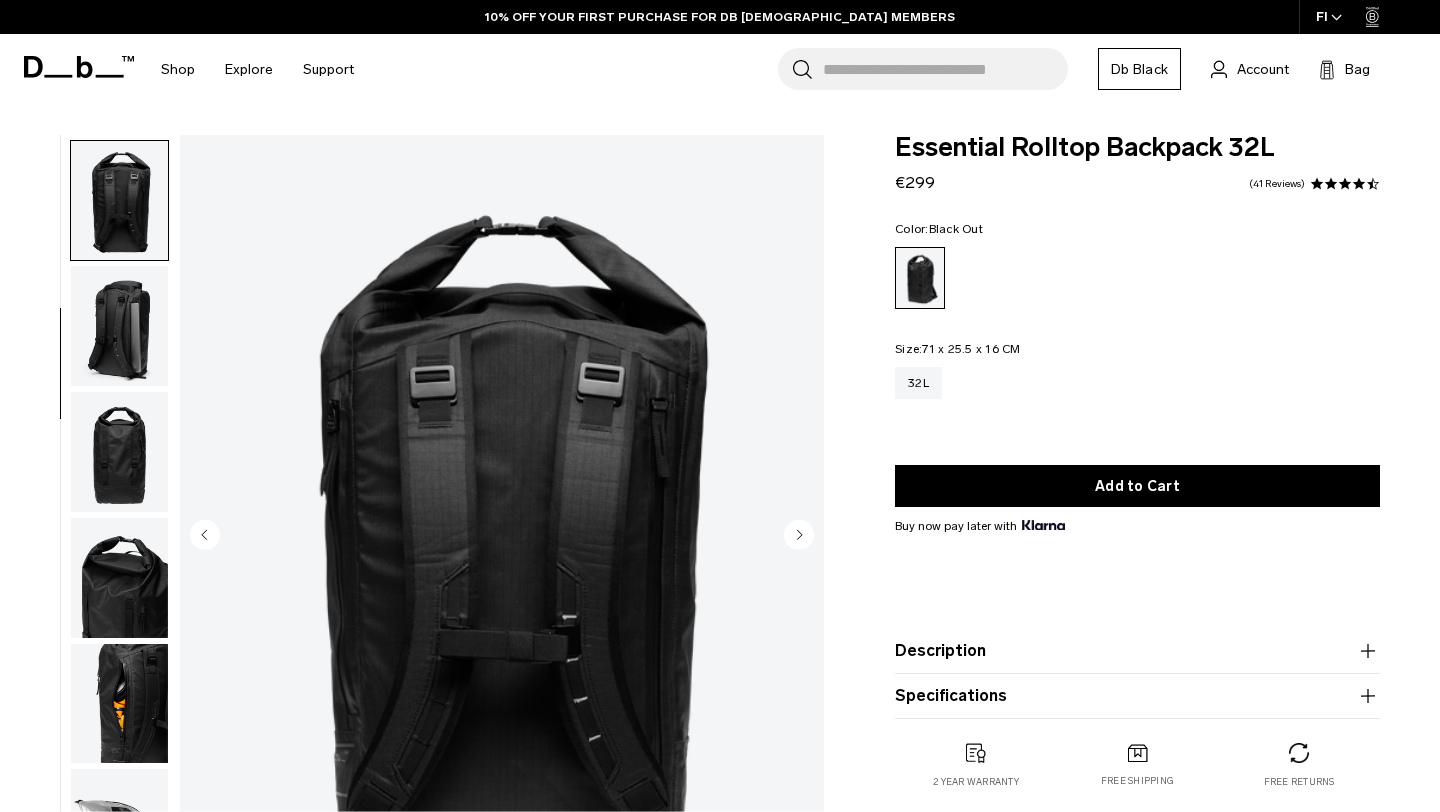 click at bounding box center (119, 326) 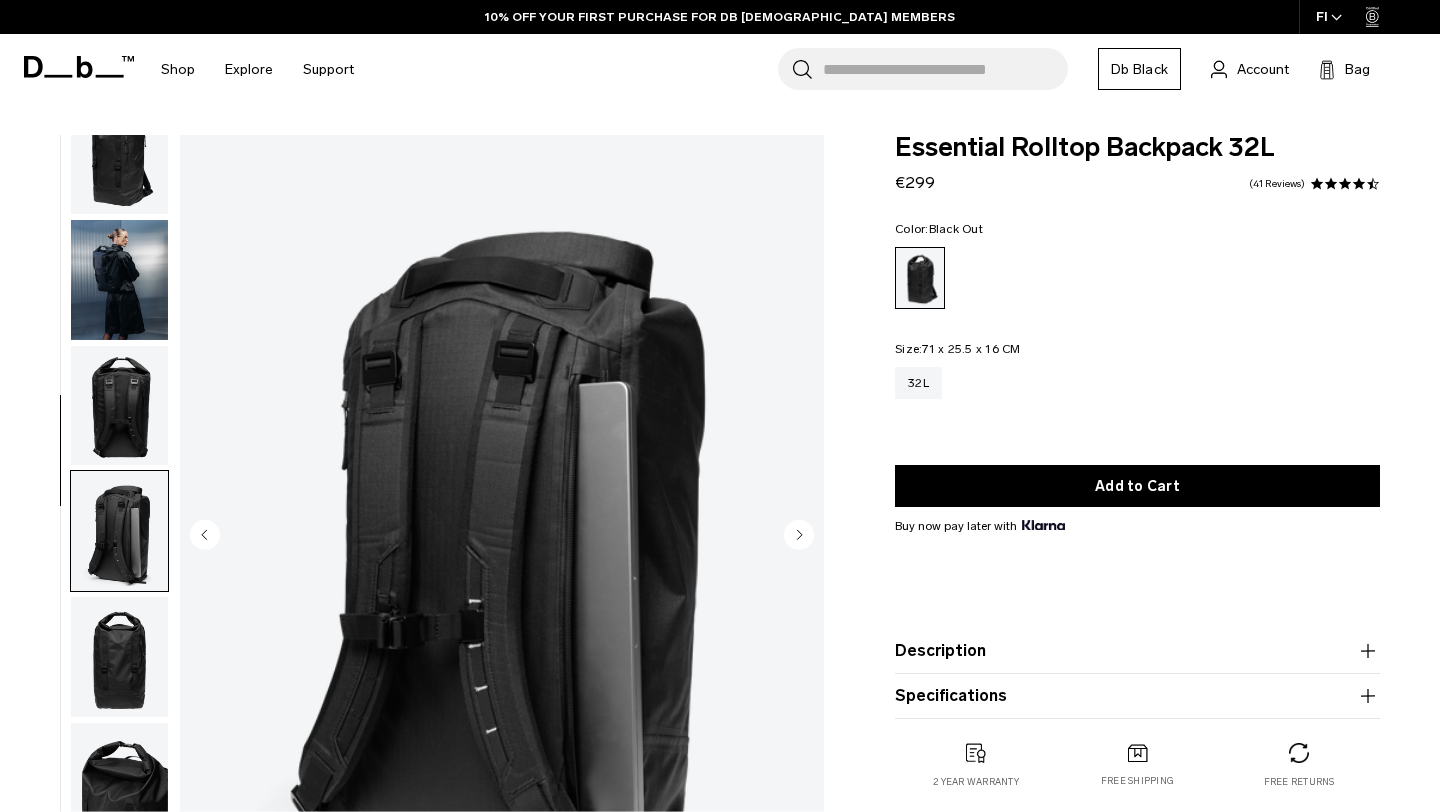 click at bounding box center (119, 280) 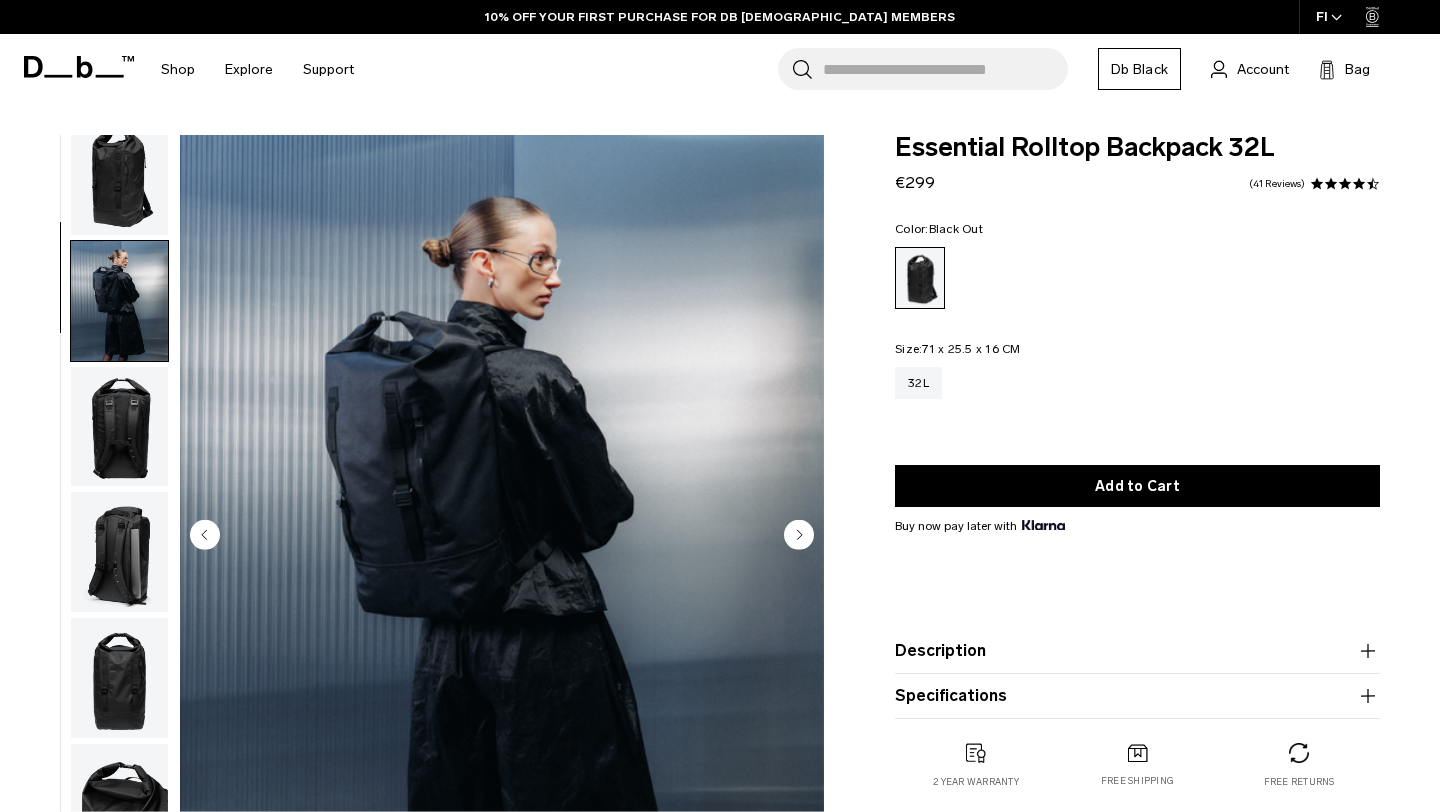 scroll, scrollTop: 0, scrollLeft: 0, axis: both 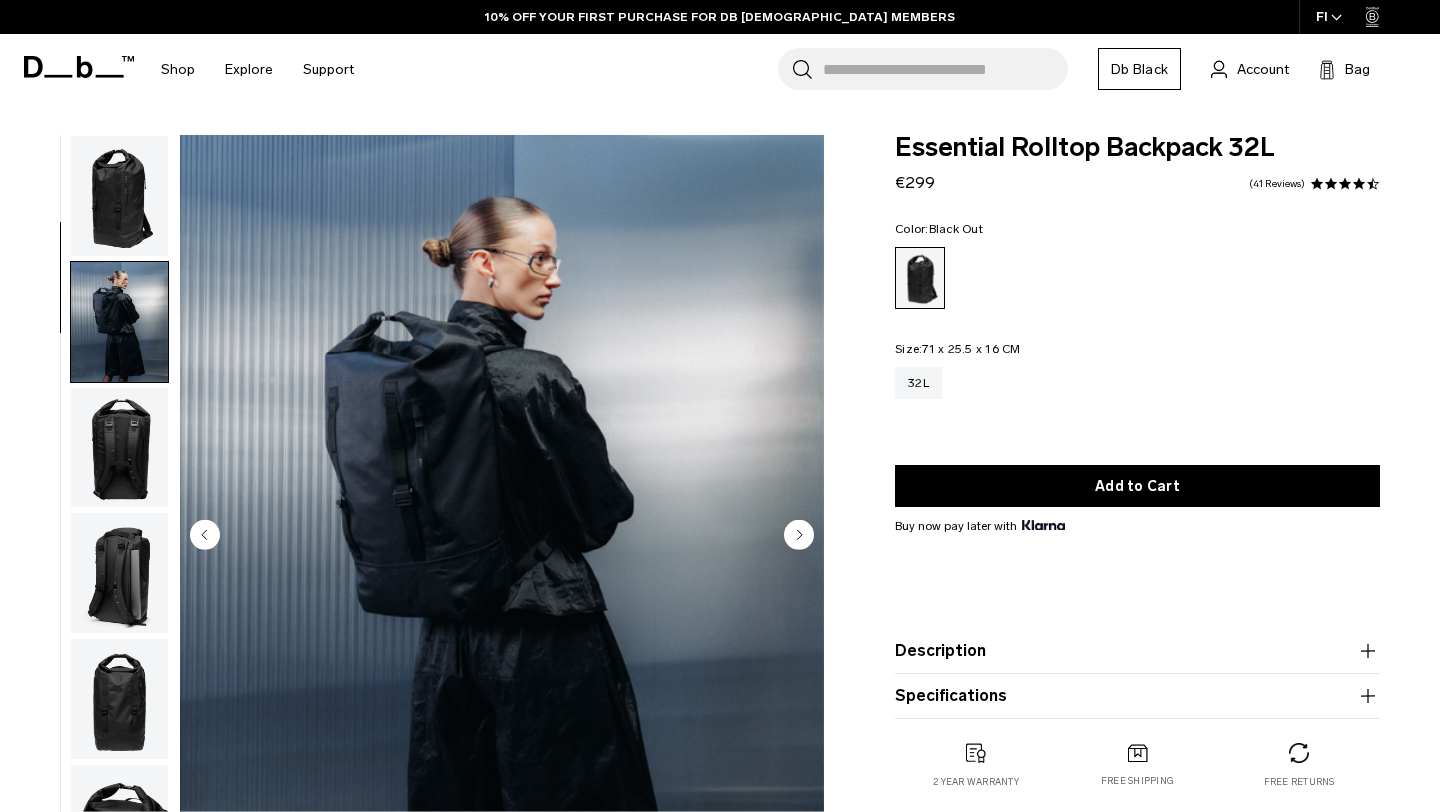 click on "Skip to content
Summer Sale Ends In:
00
days,
00
hours,
00
minutes ,
00
seconds
BUY NOW, PAY LATER WITH KLARNA
10% OFF YOUR FIRST PURCHASE FOR DB BLACK MEMBERS
FREE SHIPPING FOR DB BLACK MEMBERS
FREE RETURNS FOR DB BLACK MEMBERS
LIMITED LIFETIME WARRANTY FOR DB BLACK MEMBERS
BUY NOW, PAY LATER WITH KLARNA
10% OFF YOUR FIRST PURCHASE FOR DB BLACK MEMBERS
Summer Sale Ends In:
00
00 00" at bounding box center (720, 406) 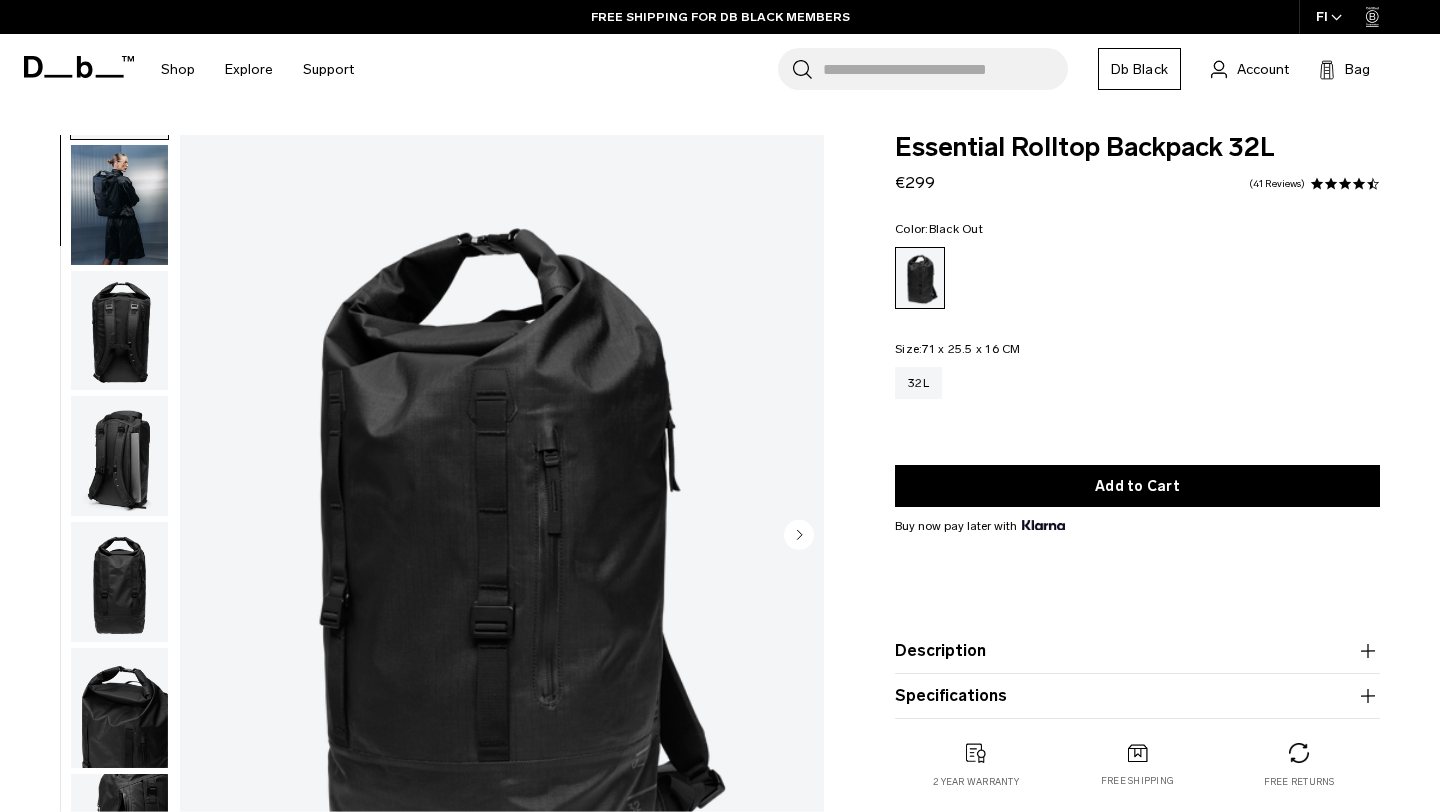 click at bounding box center (119, 331) 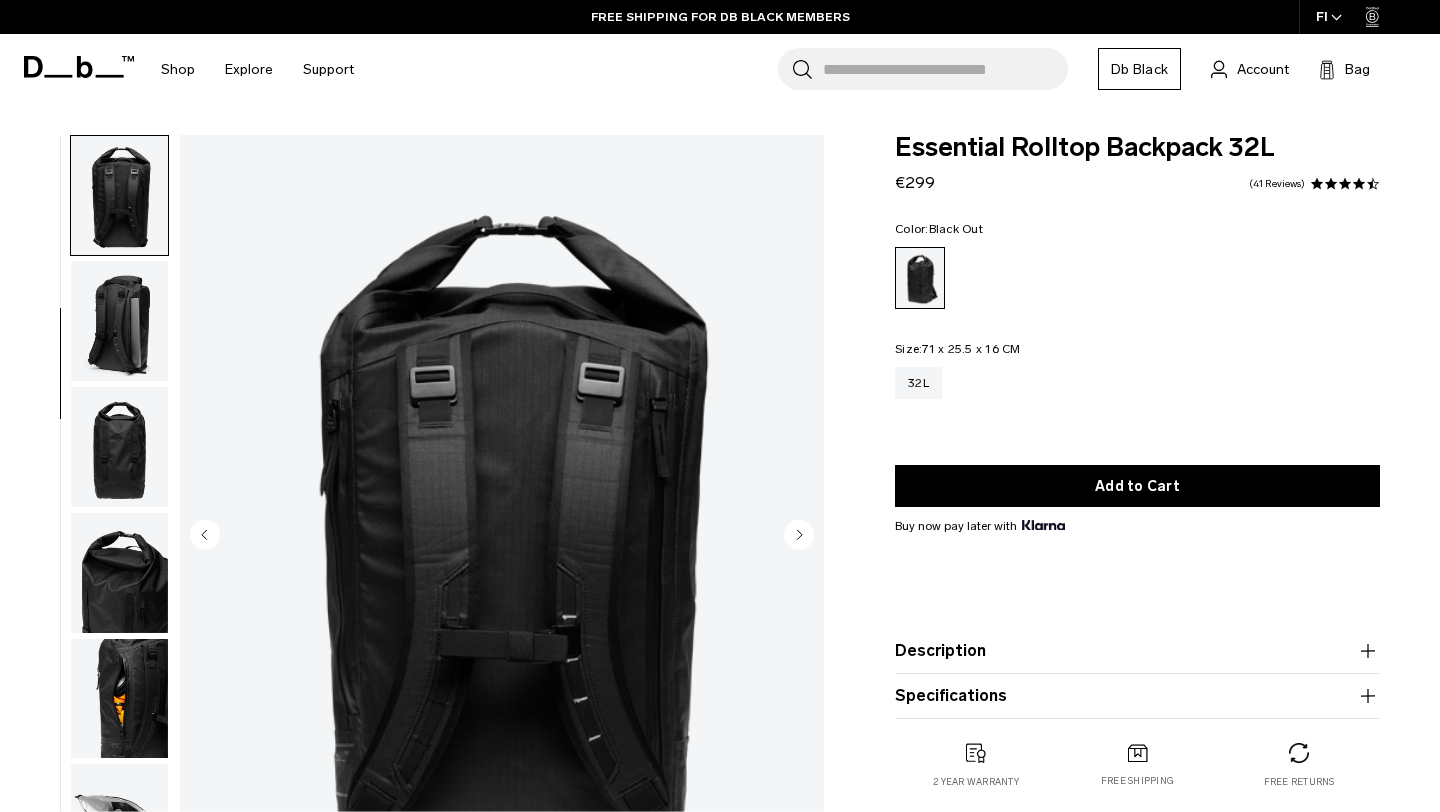click at bounding box center [119, 447] 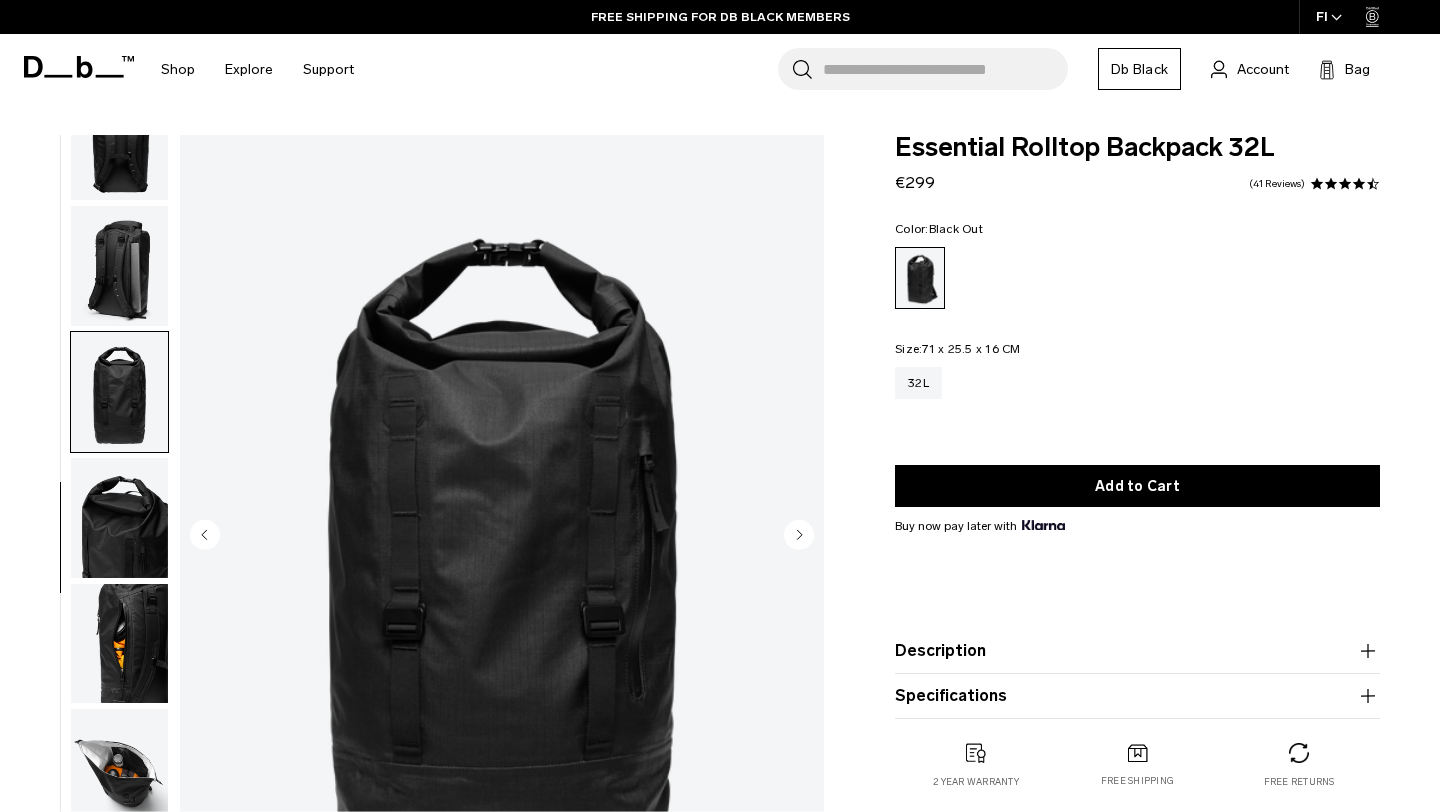 scroll, scrollTop: 324, scrollLeft: 0, axis: vertical 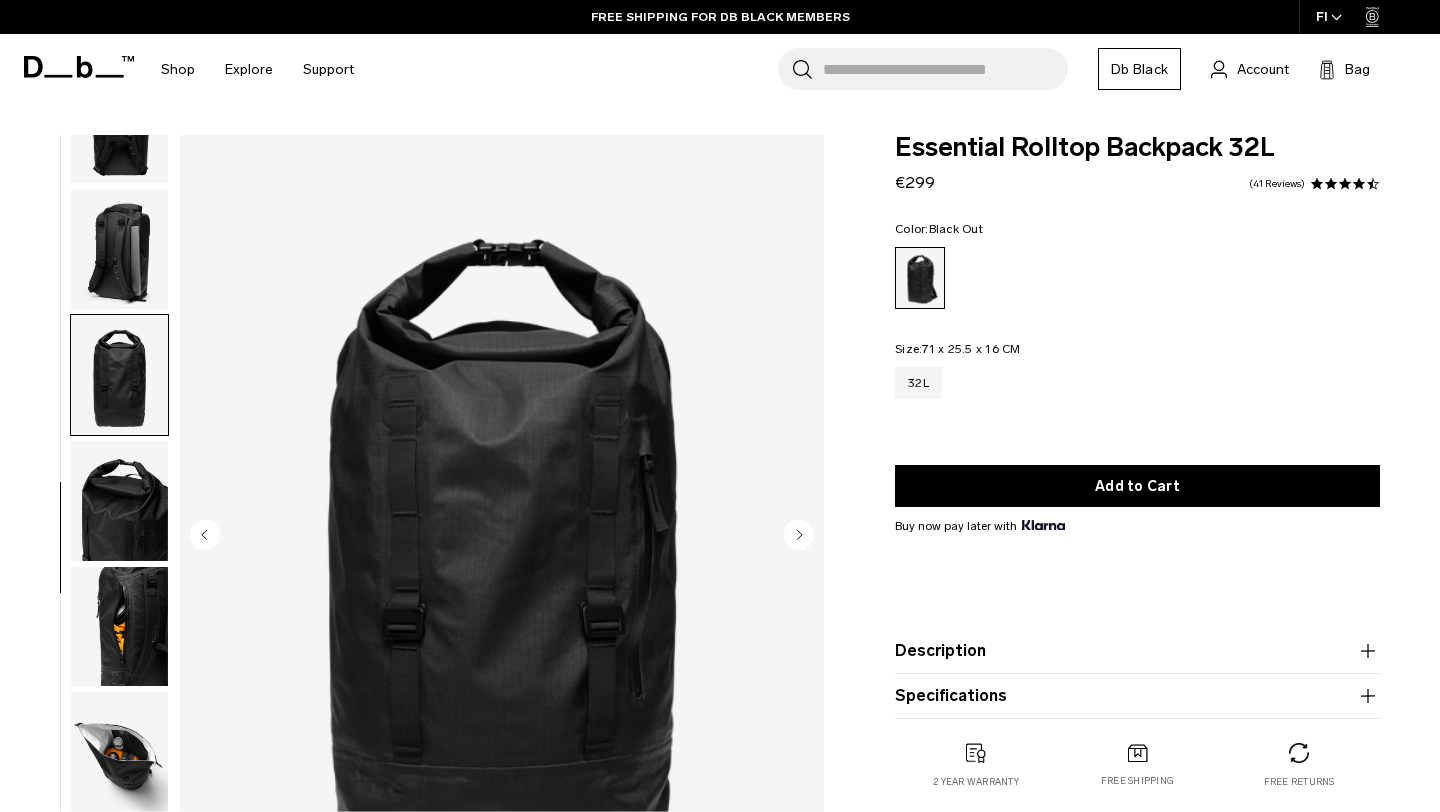 click at bounding box center (119, 501) 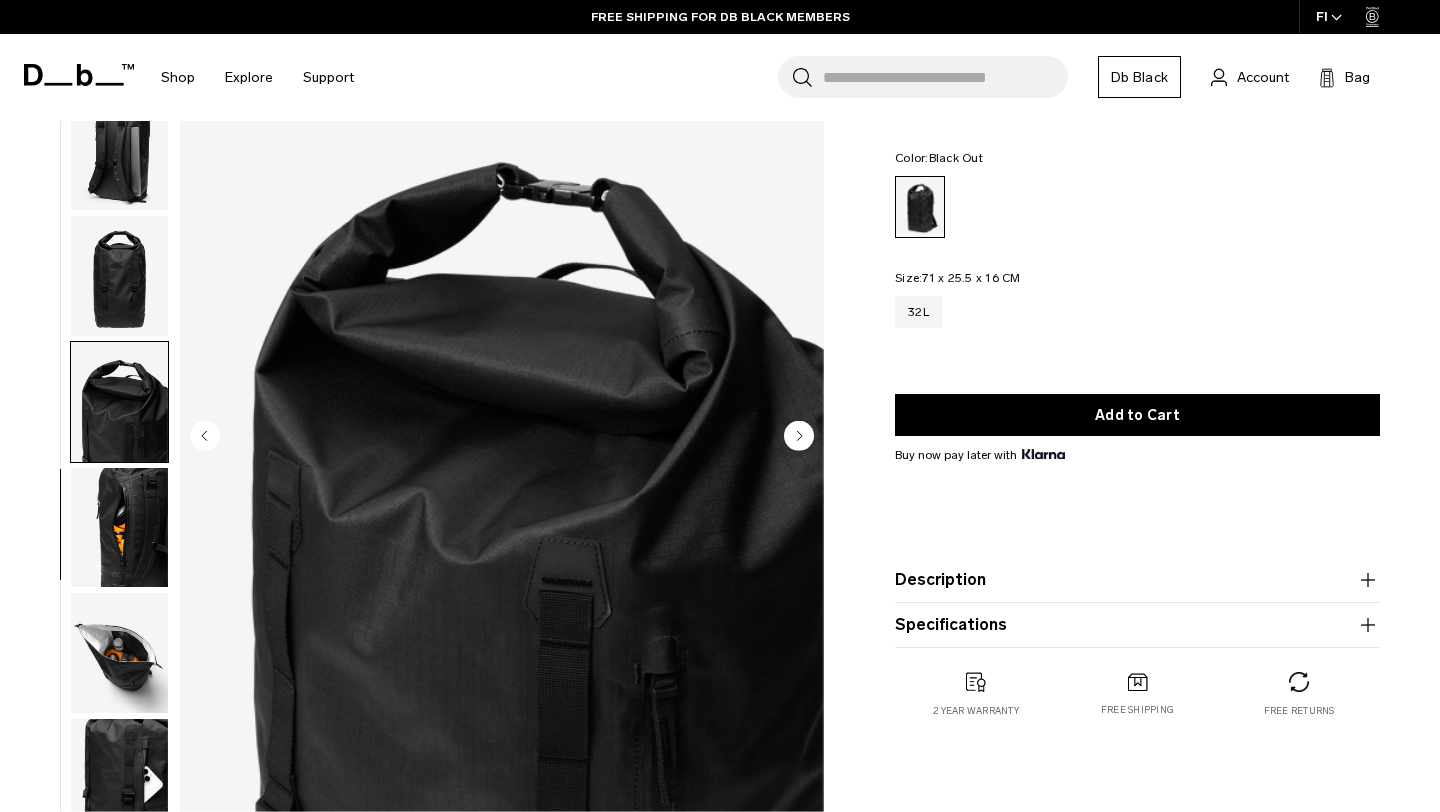 scroll, scrollTop: 98, scrollLeft: 0, axis: vertical 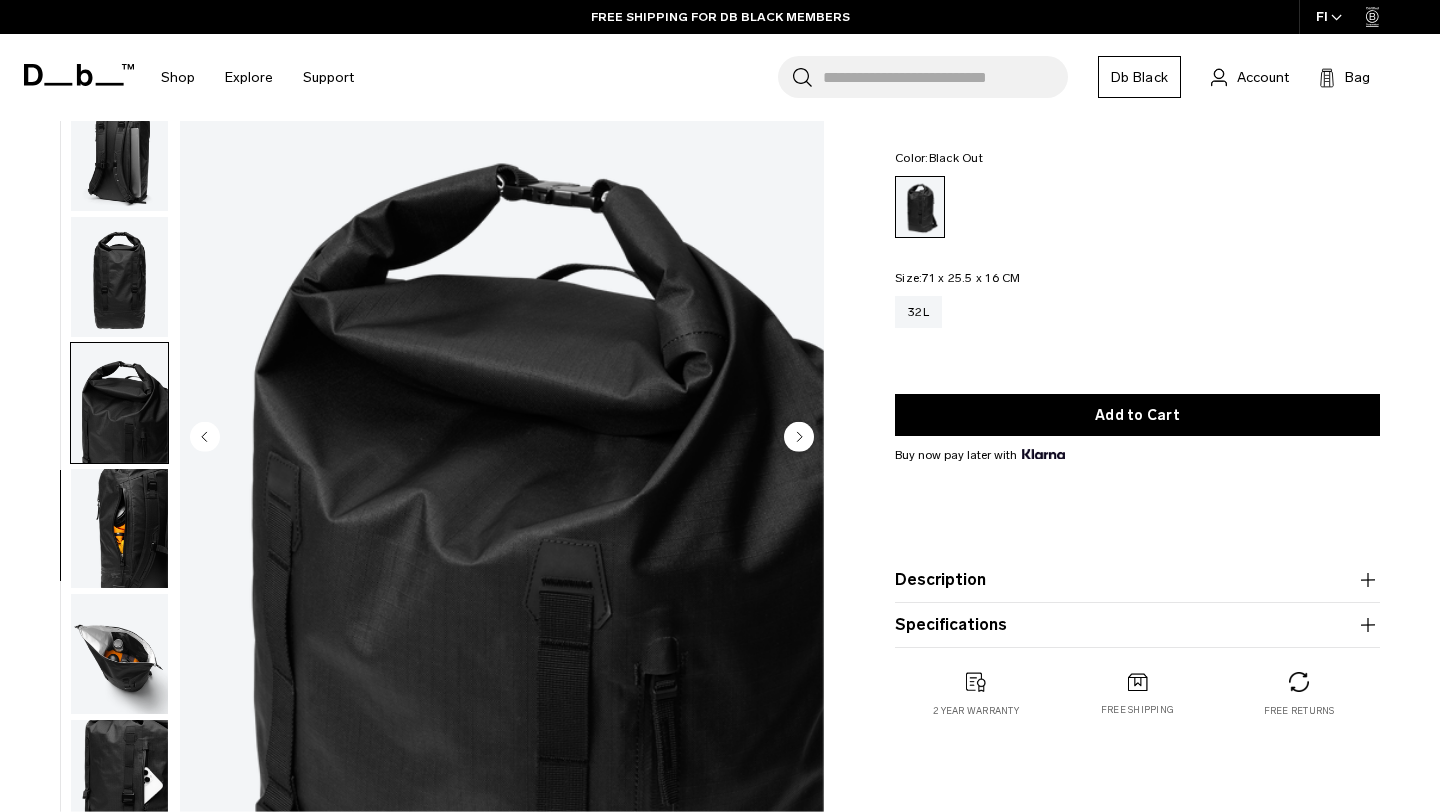 click at bounding box center (119, 529) 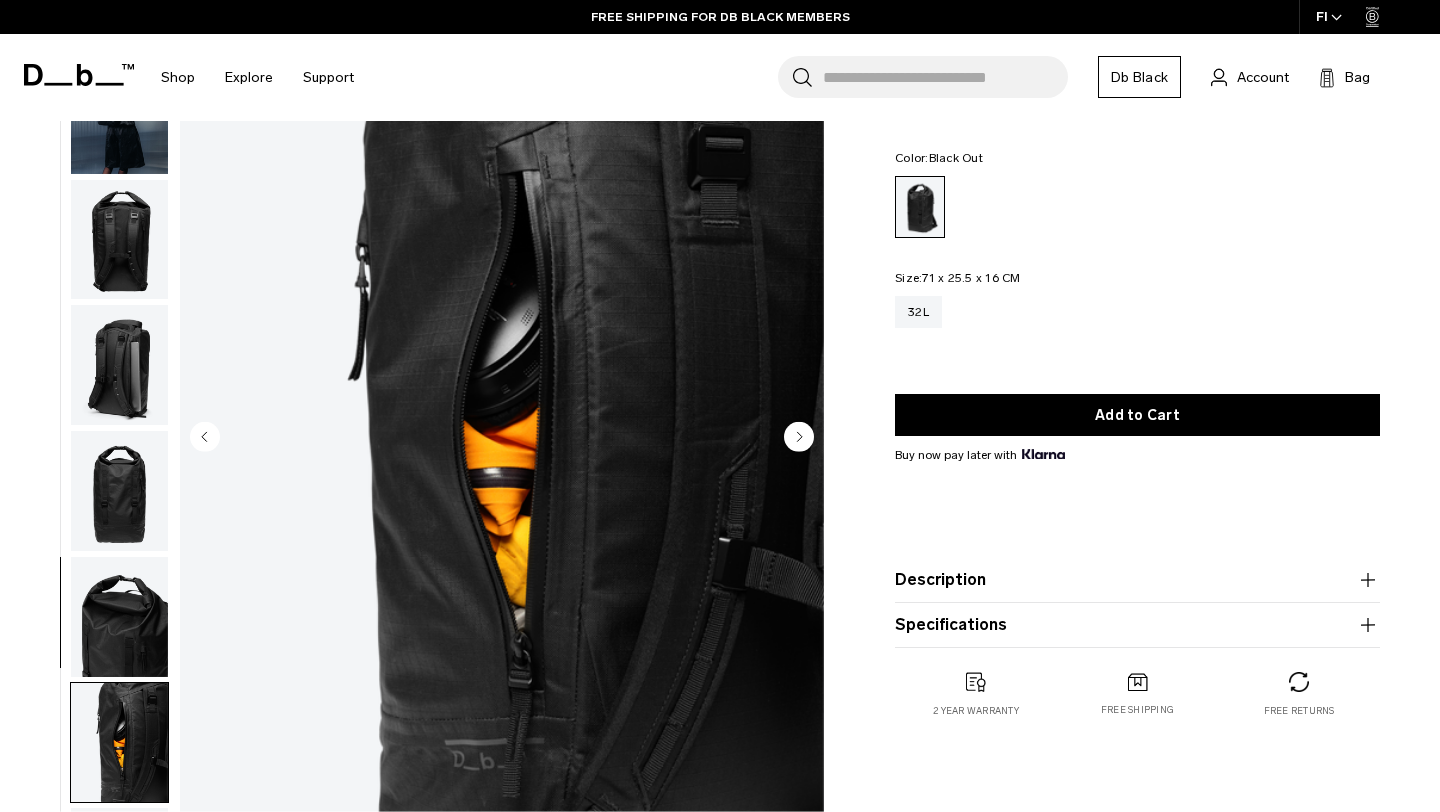 scroll, scrollTop: 0, scrollLeft: 0, axis: both 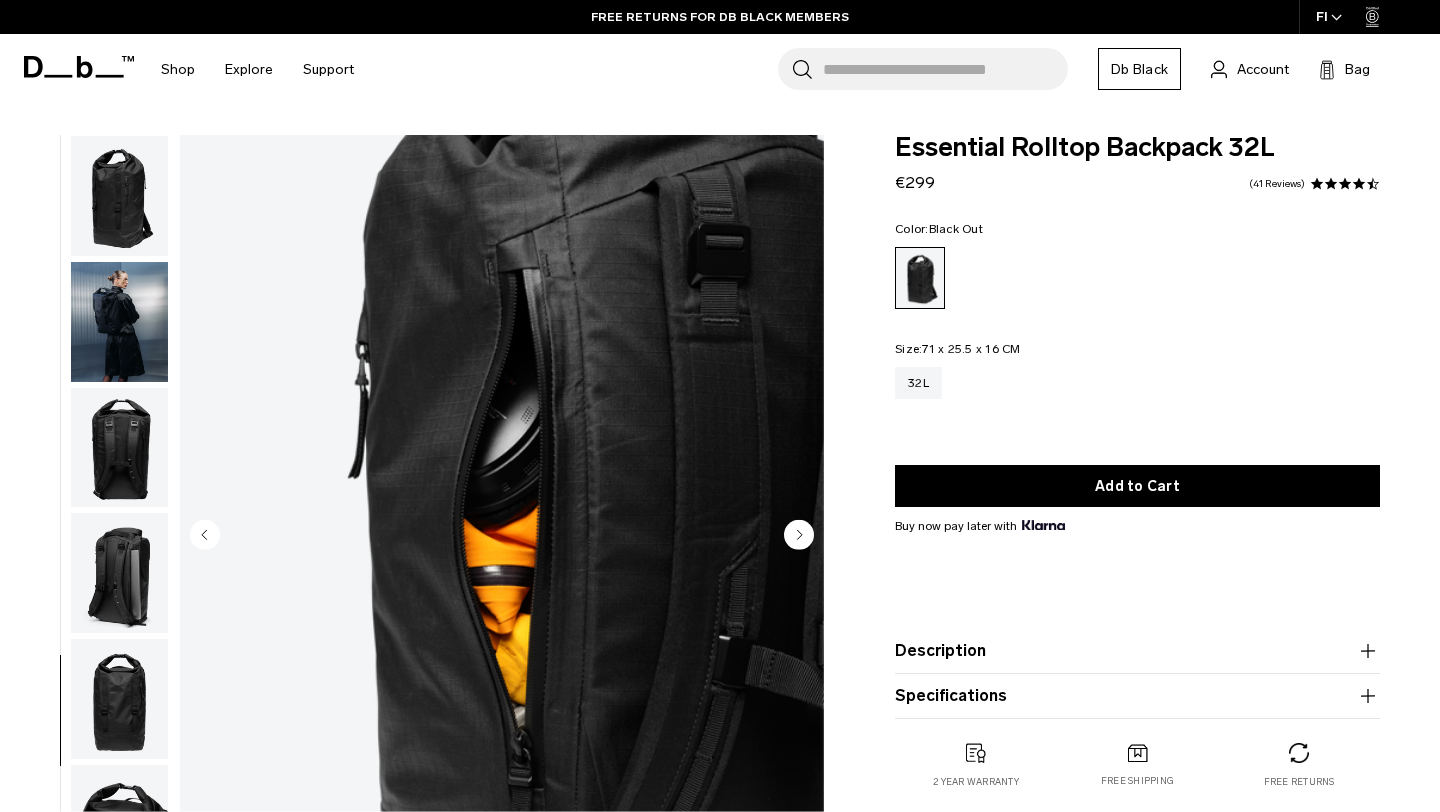 click at bounding box center (119, 322) 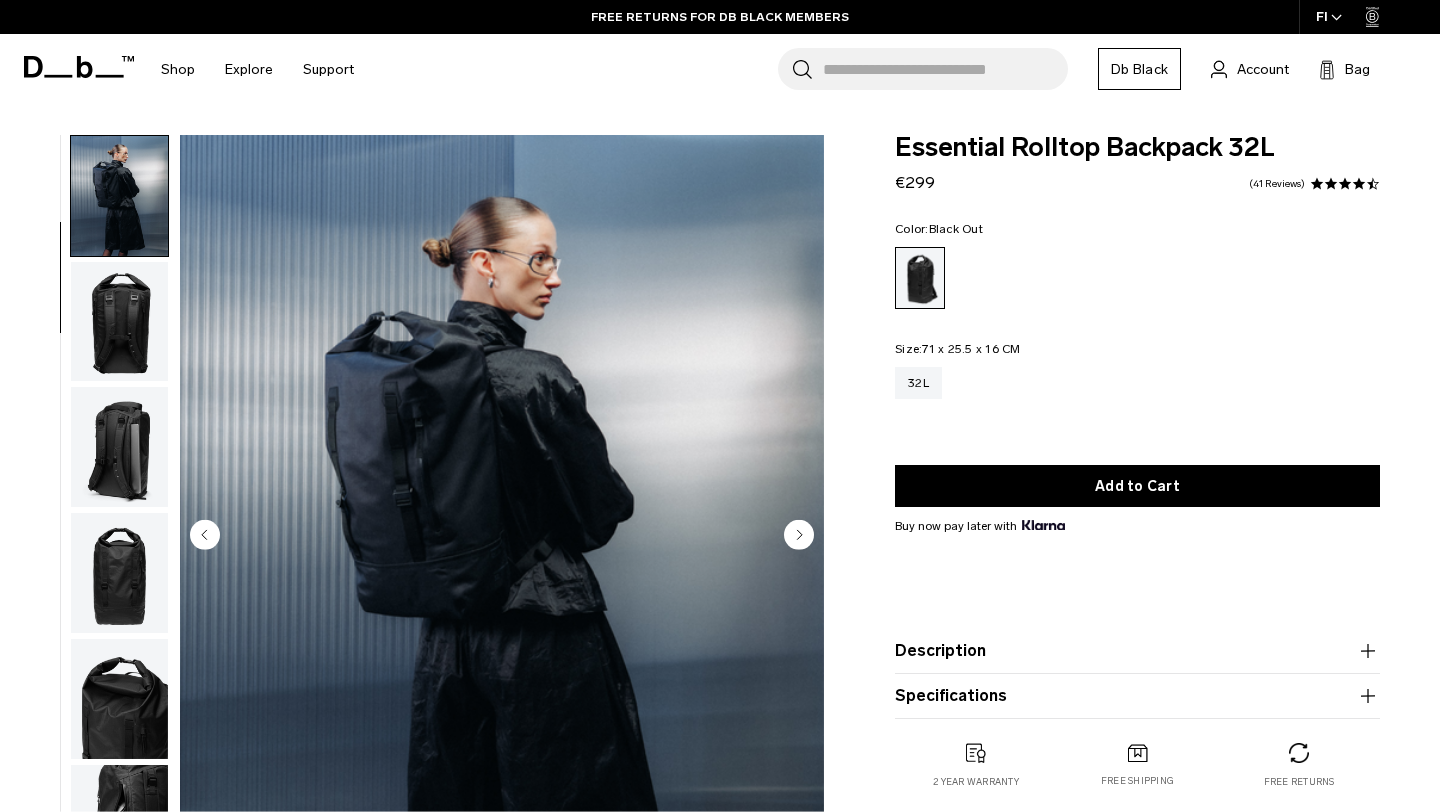 click at bounding box center (119, 322) 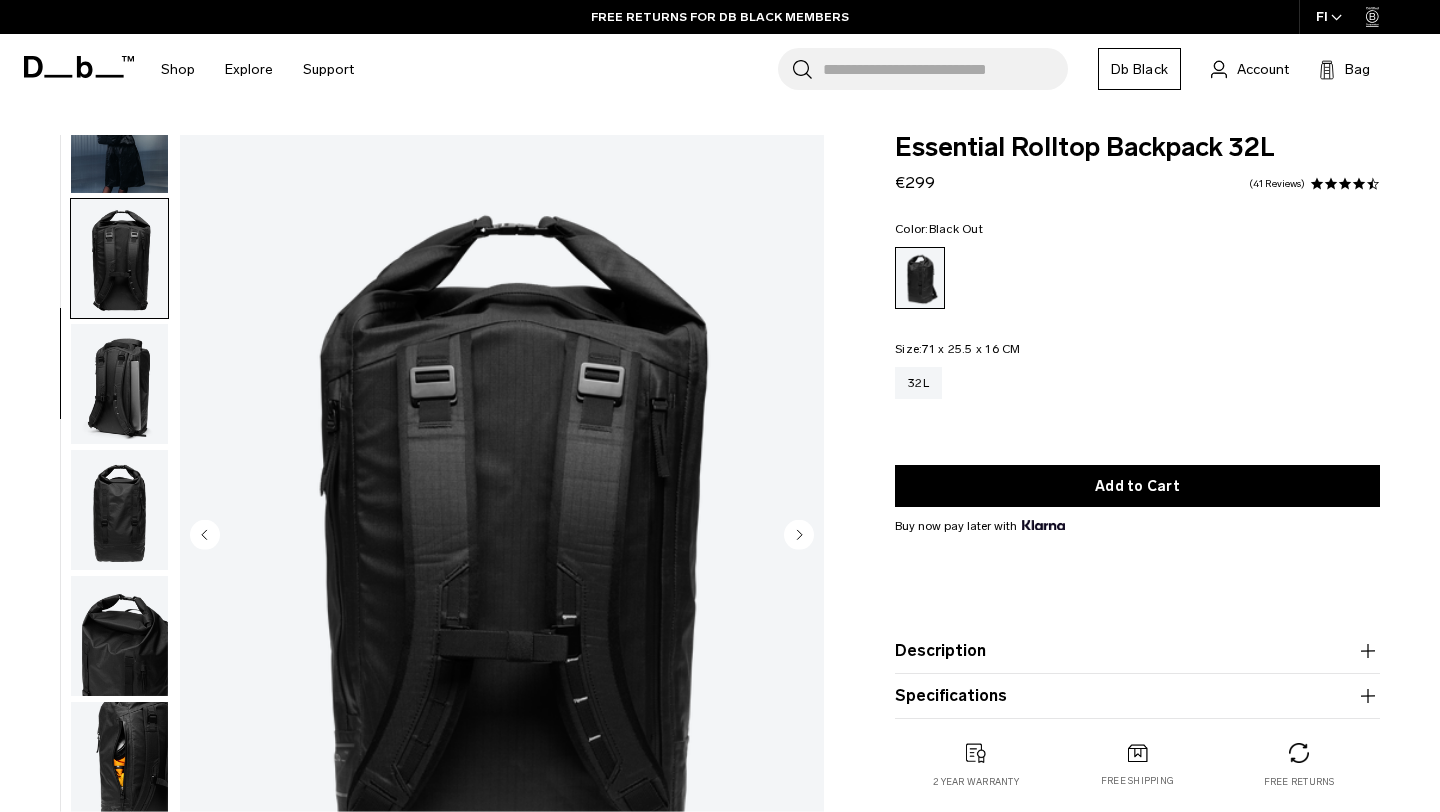 scroll, scrollTop: 252, scrollLeft: 0, axis: vertical 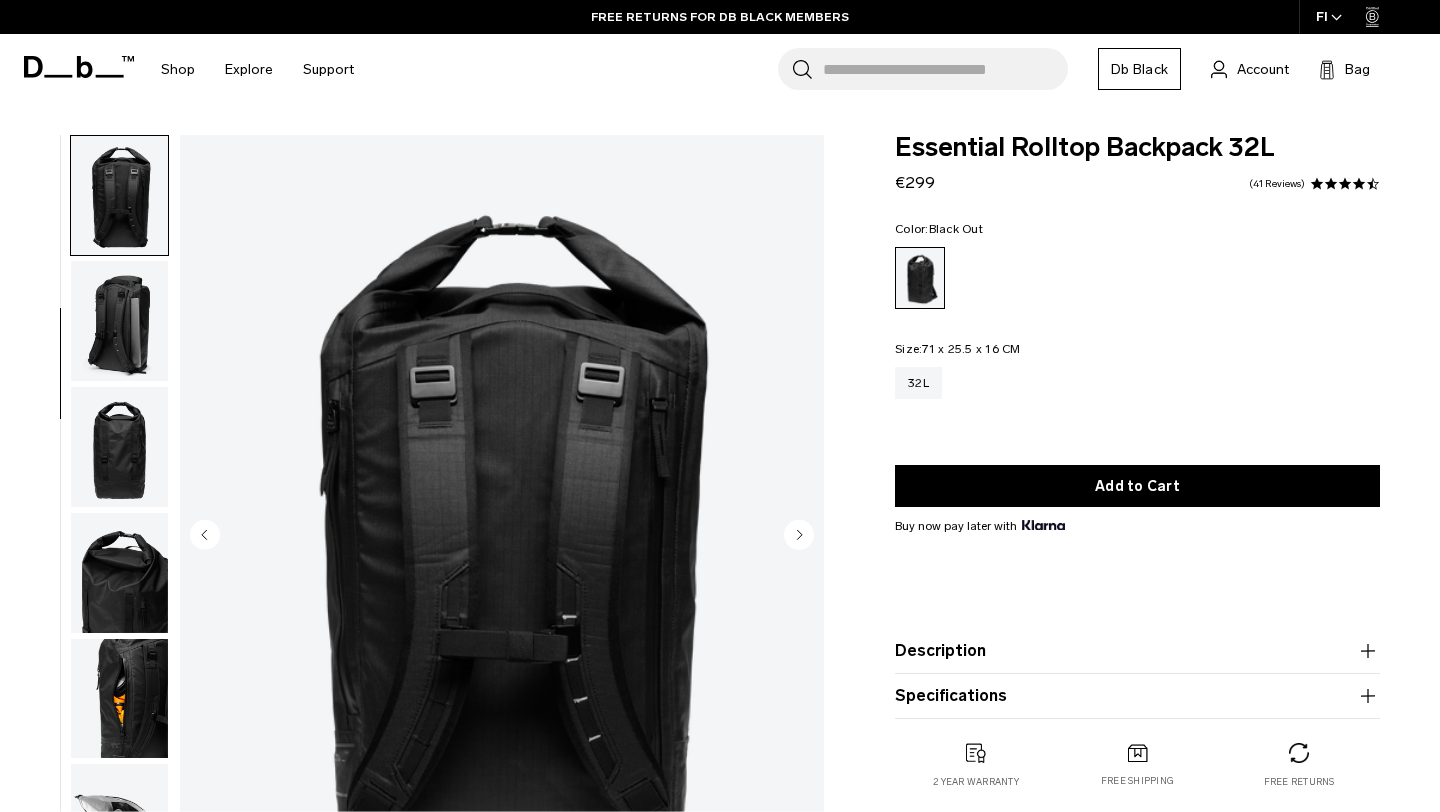 click at bounding box center [119, 321] 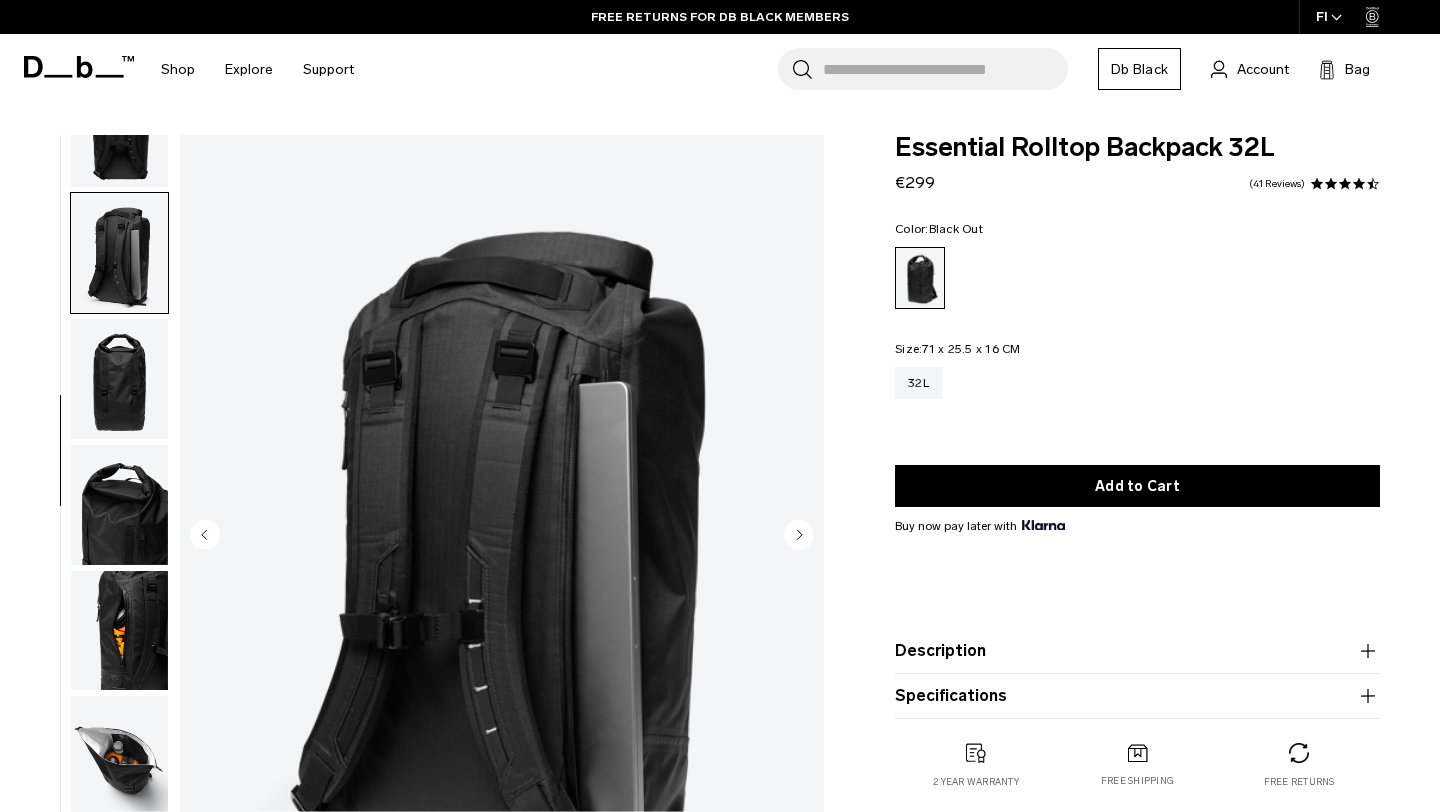 scroll, scrollTop: 324, scrollLeft: 0, axis: vertical 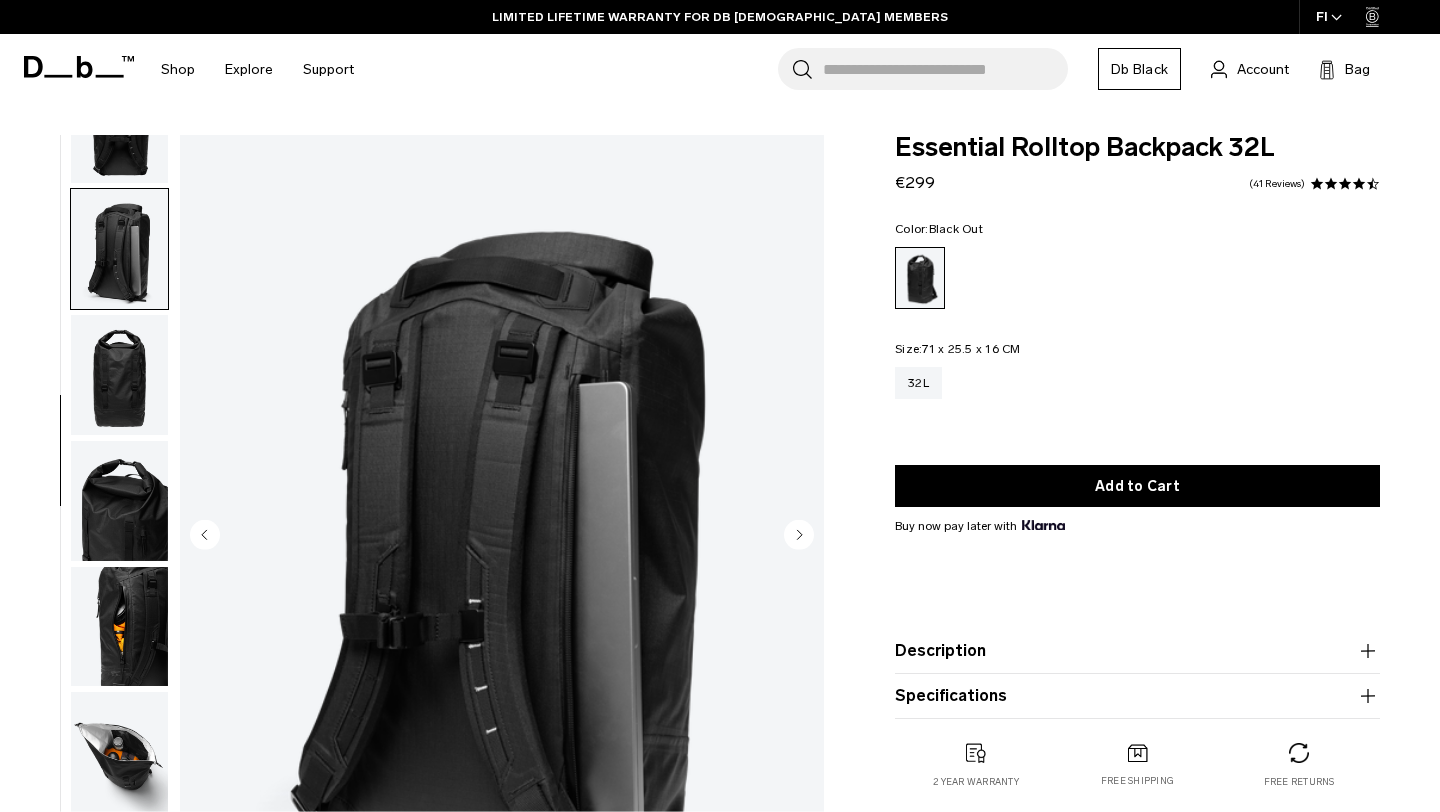 click at bounding box center (119, 375) 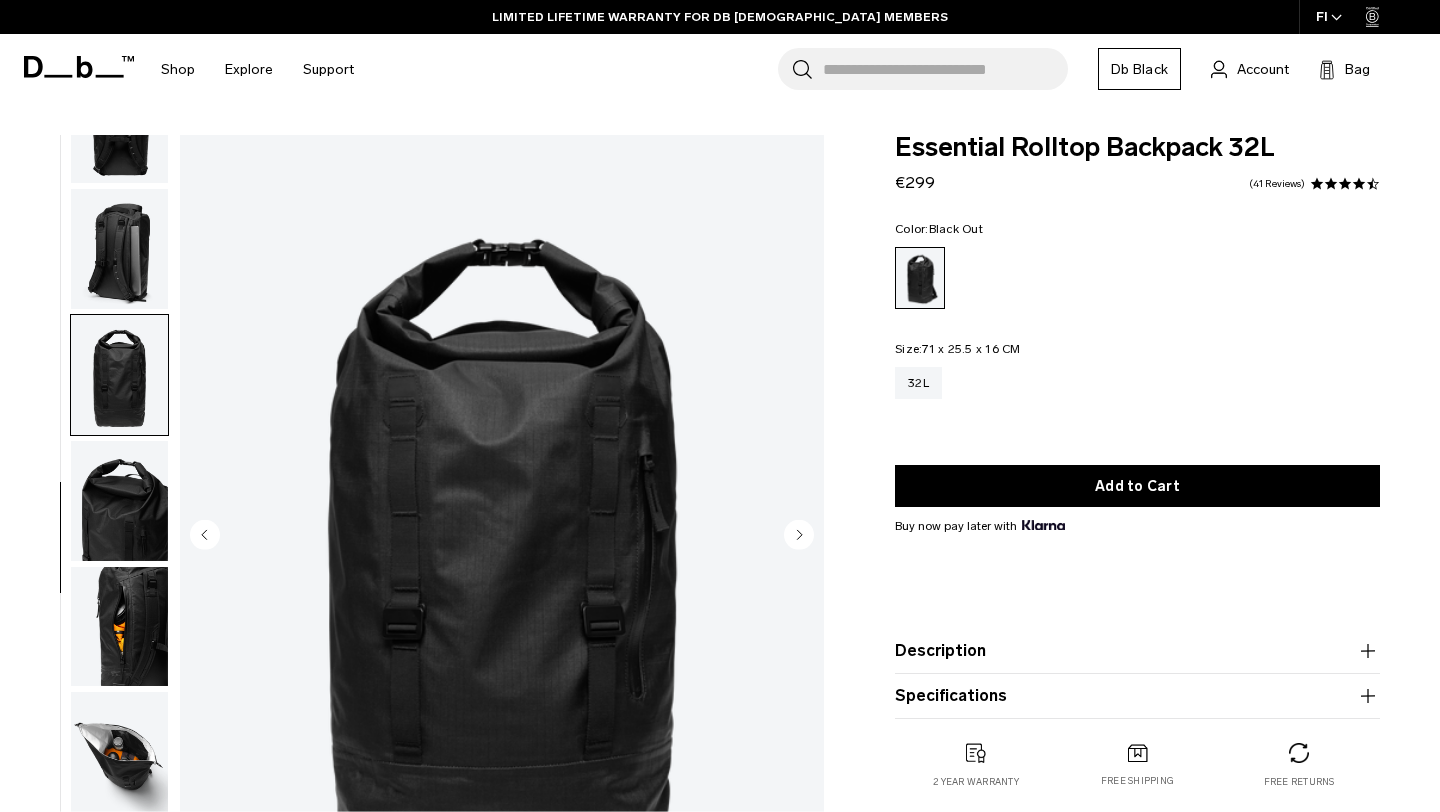 click at bounding box center [119, 501] 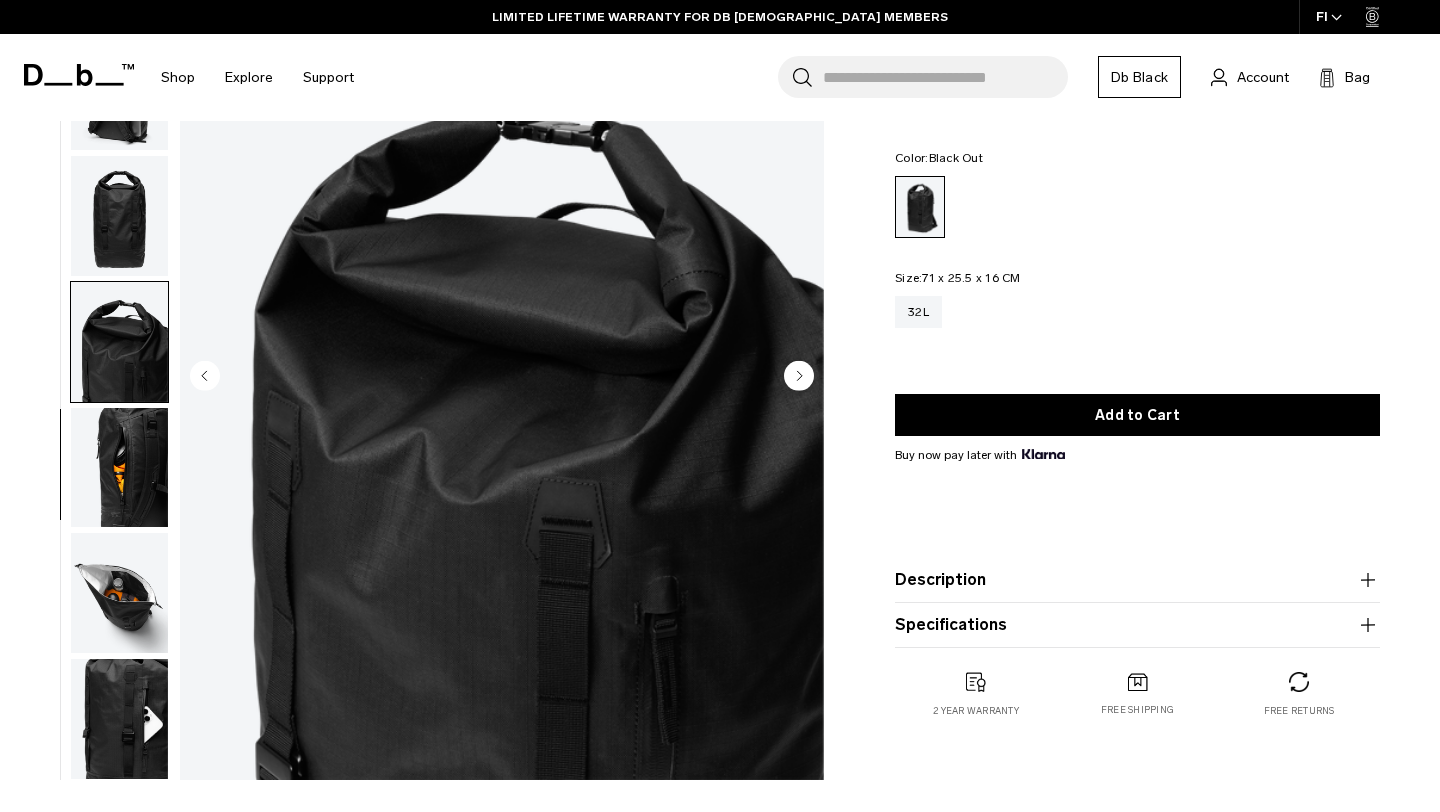 scroll, scrollTop: 179, scrollLeft: 0, axis: vertical 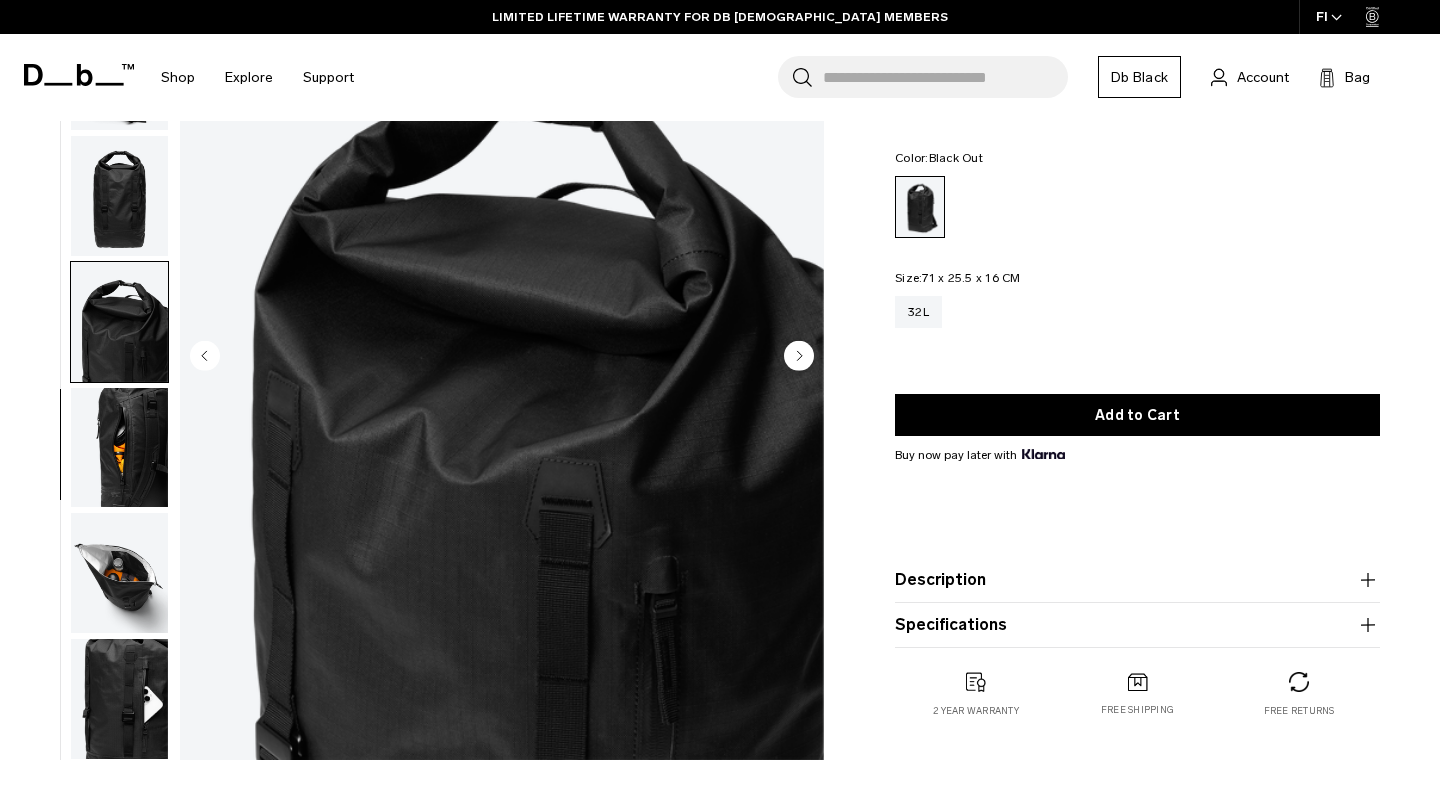 click at bounding box center (119, 448) 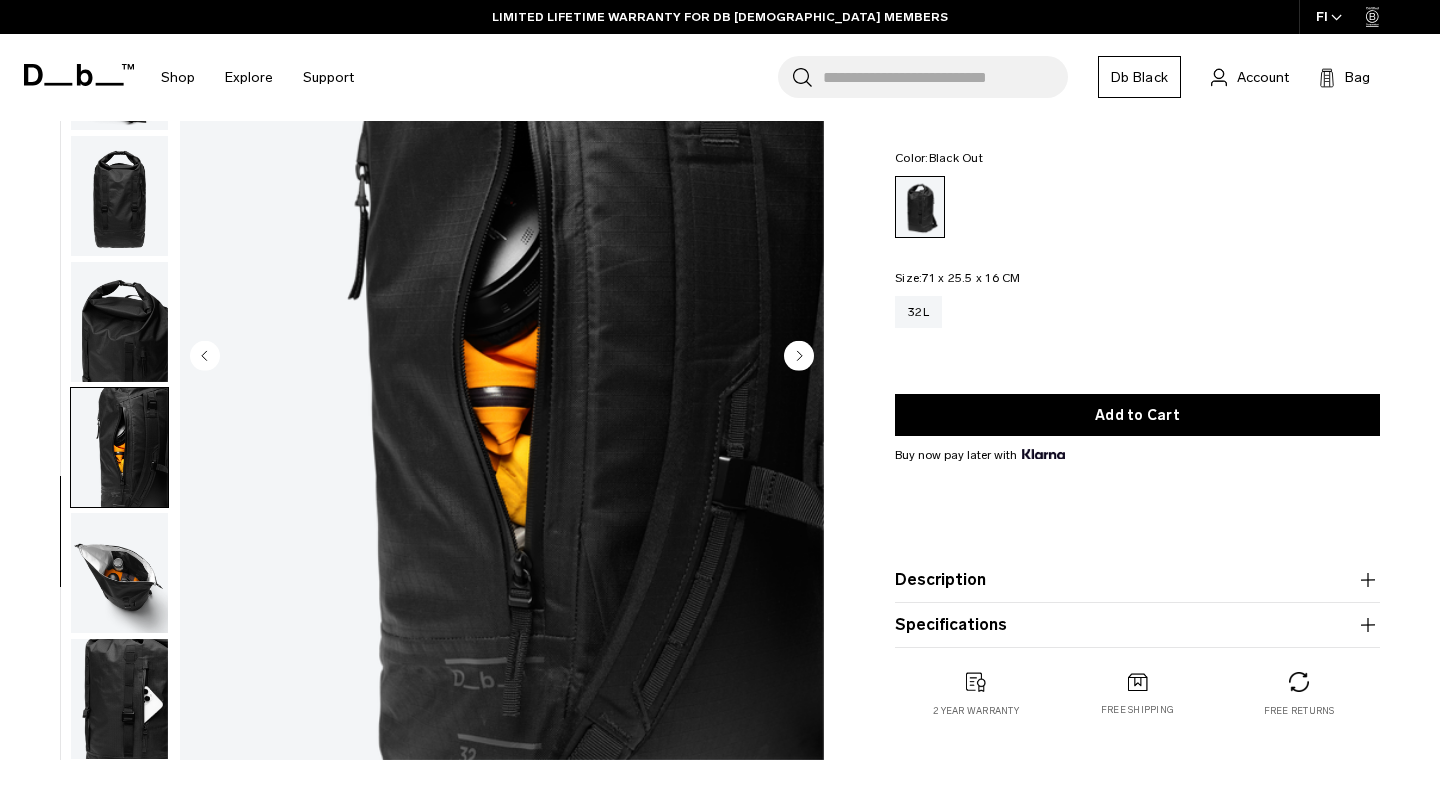 click at bounding box center (119, 573) 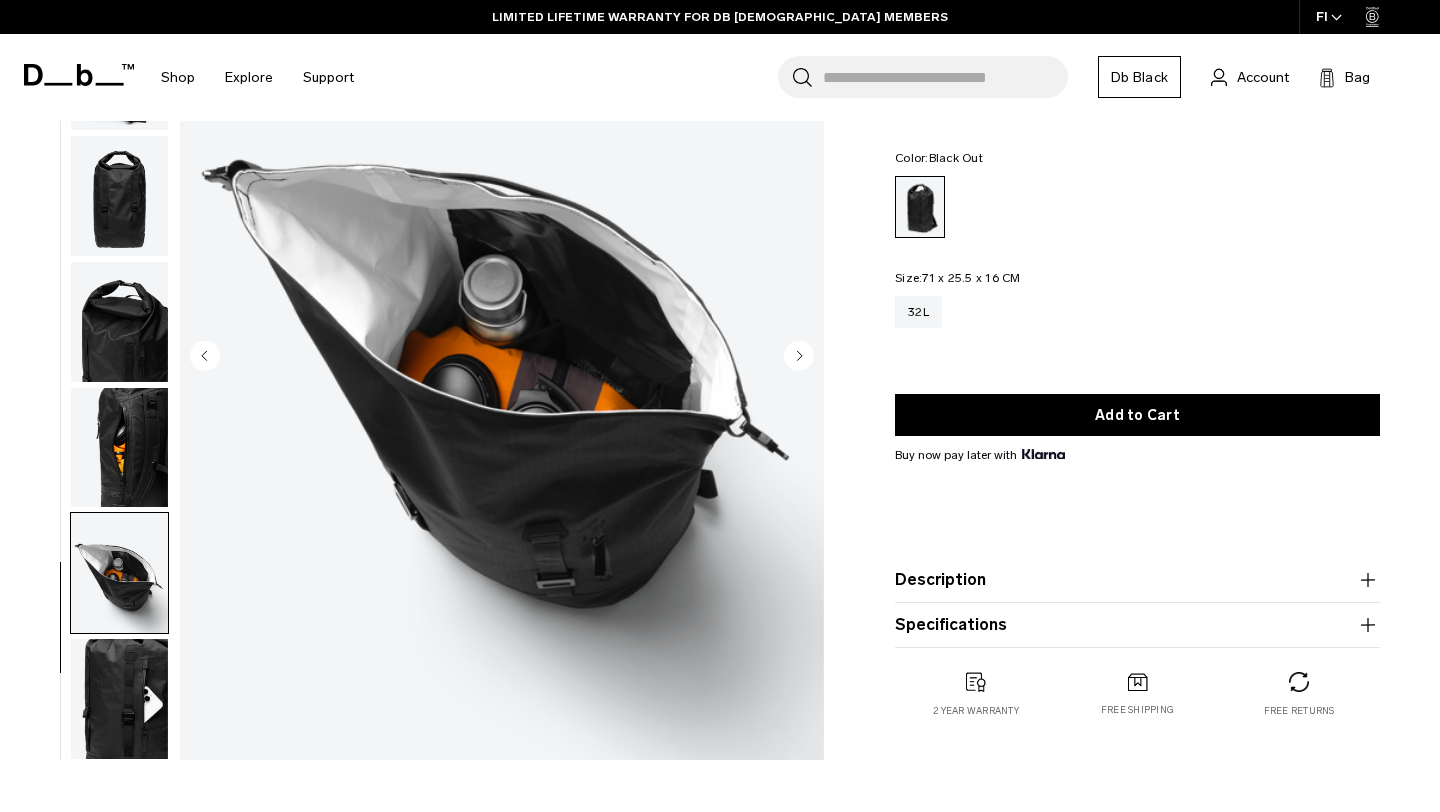 click at bounding box center (119, 699) 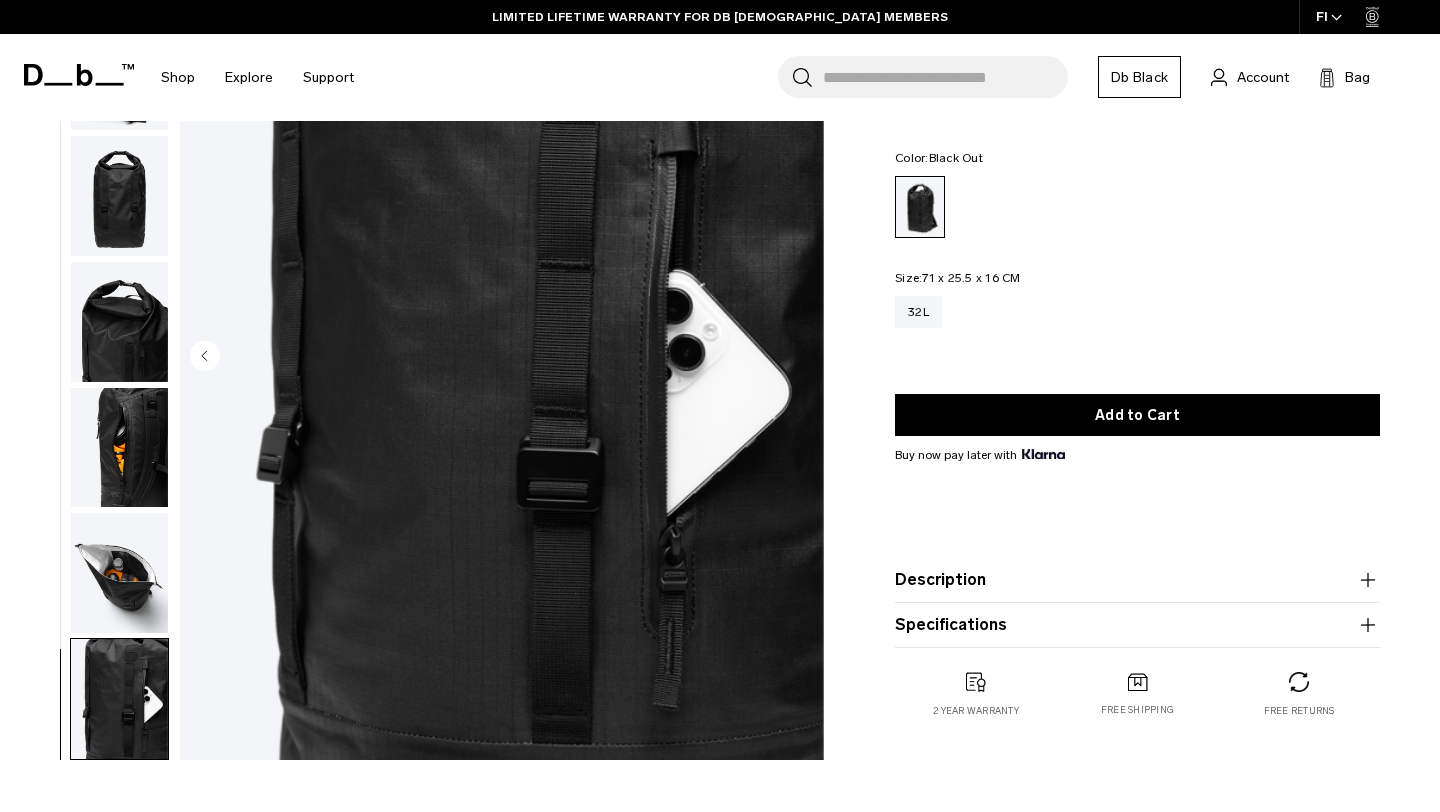 click at bounding box center (119, 573) 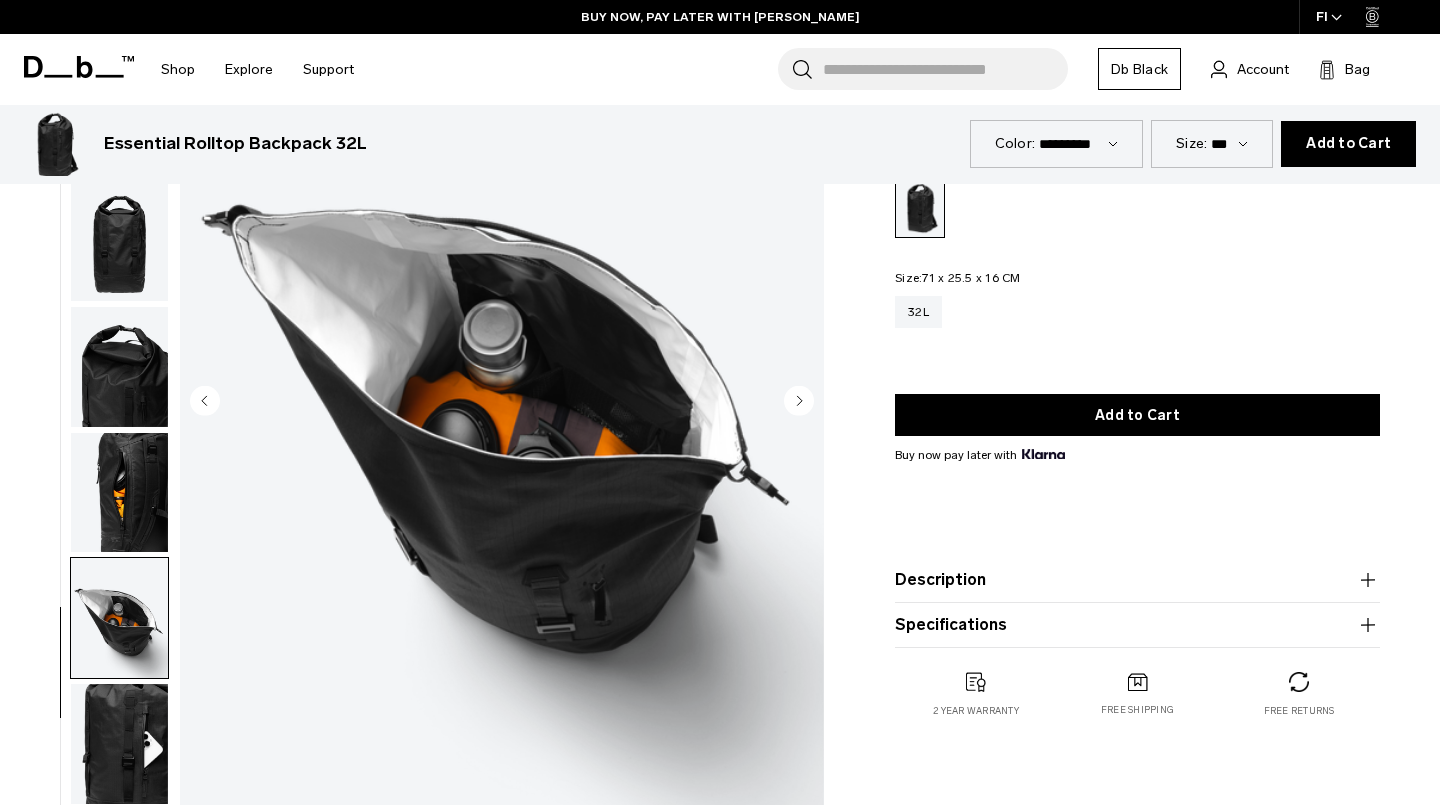 scroll, scrollTop: 0, scrollLeft: 0, axis: both 